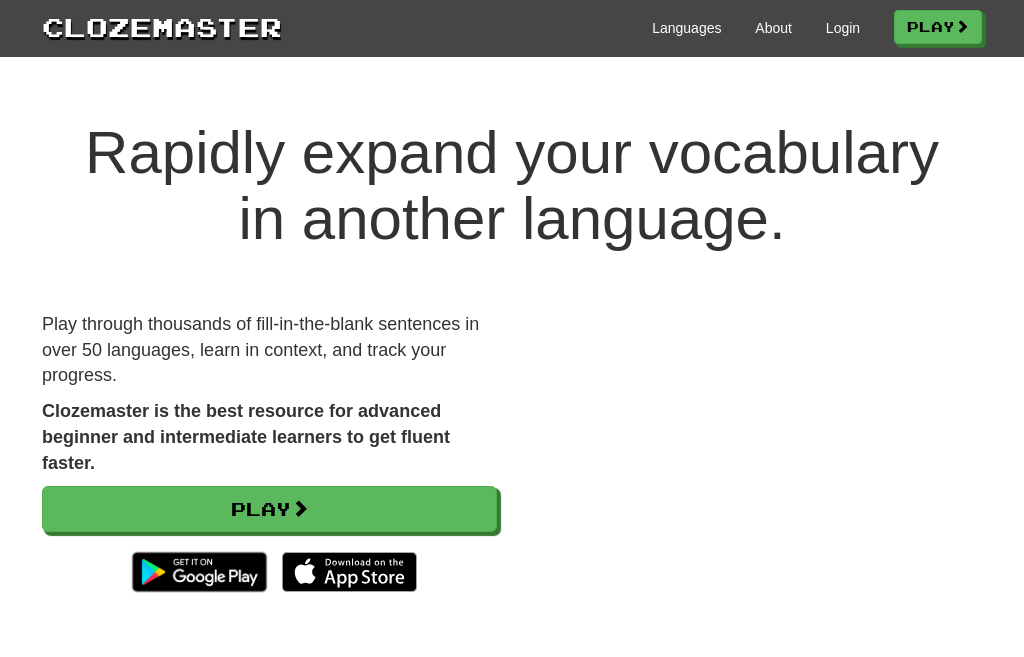 scroll, scrollTop: 0, scrollLeft: 0, axis: both 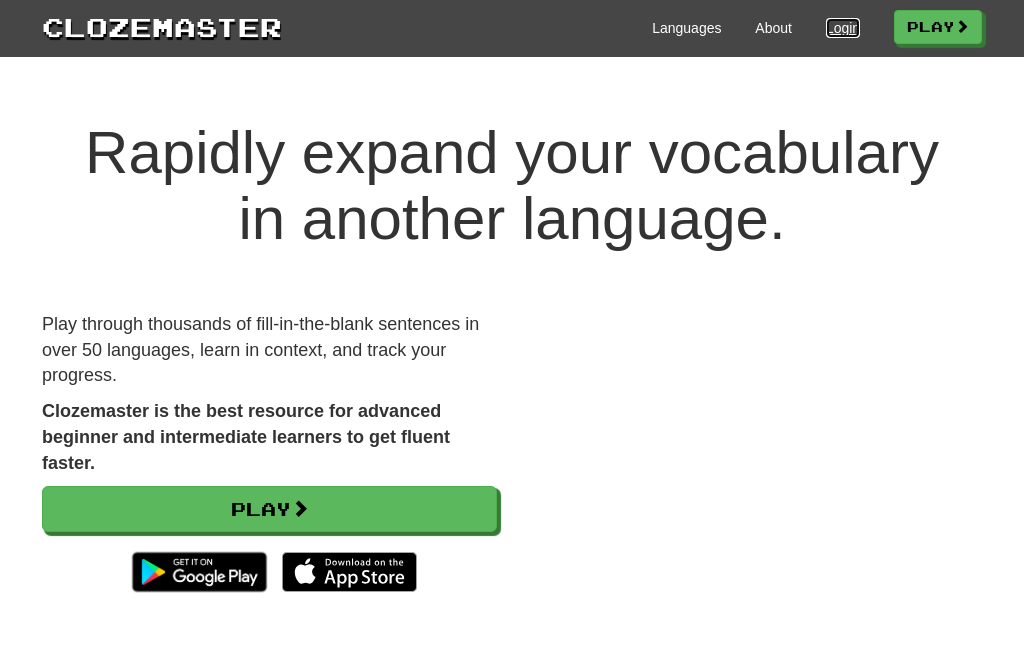 click on "Login" at bounding box center (843, 28) 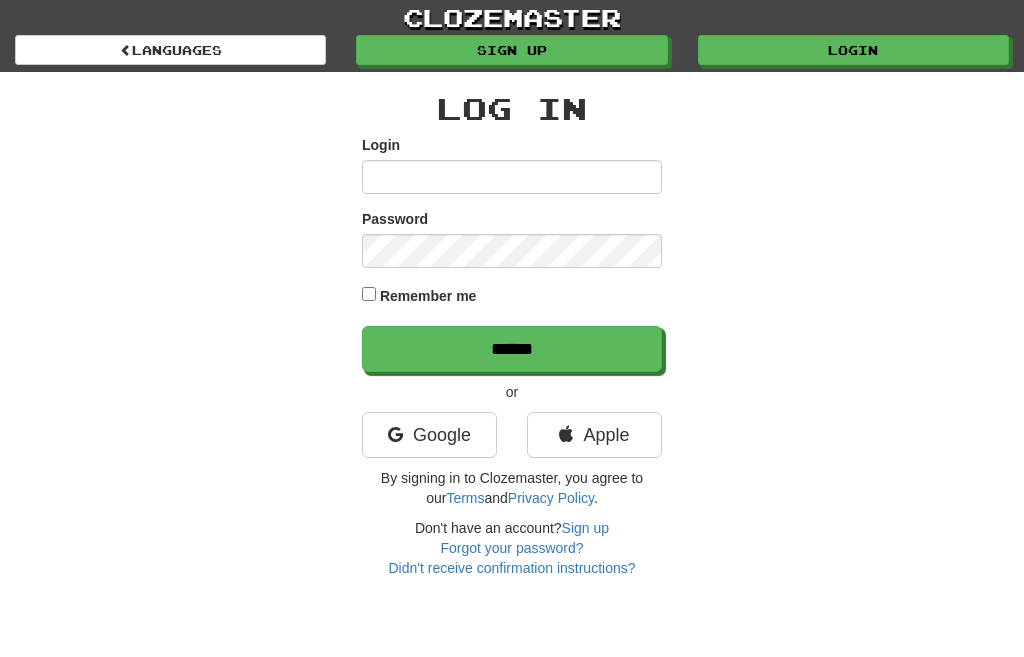 scroll, scrollTop: 0, scrollLeft: 0, axis: both 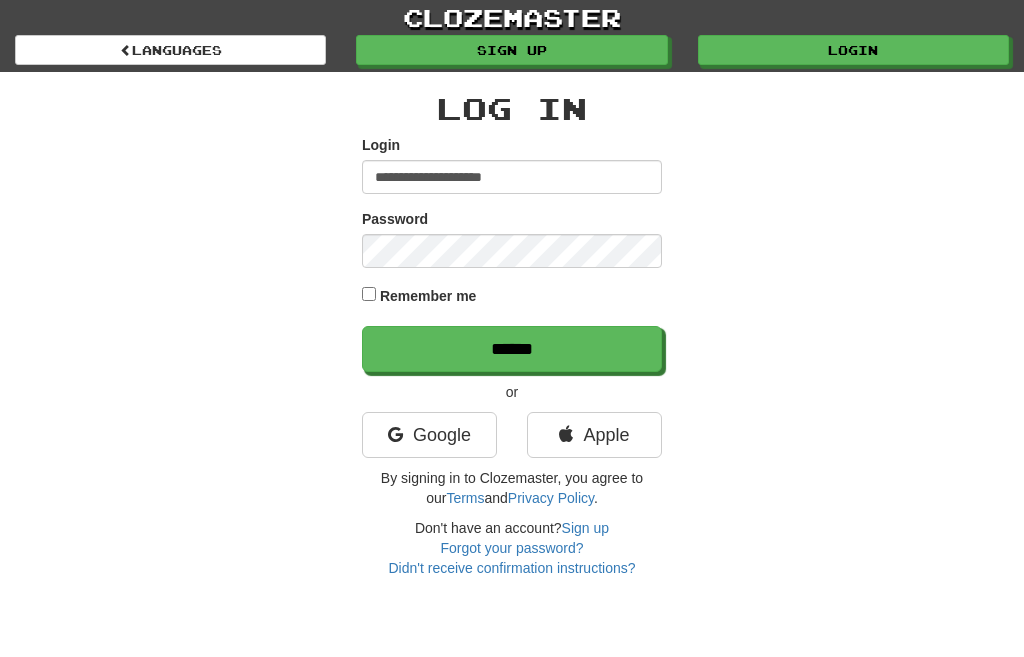 type on "**********" 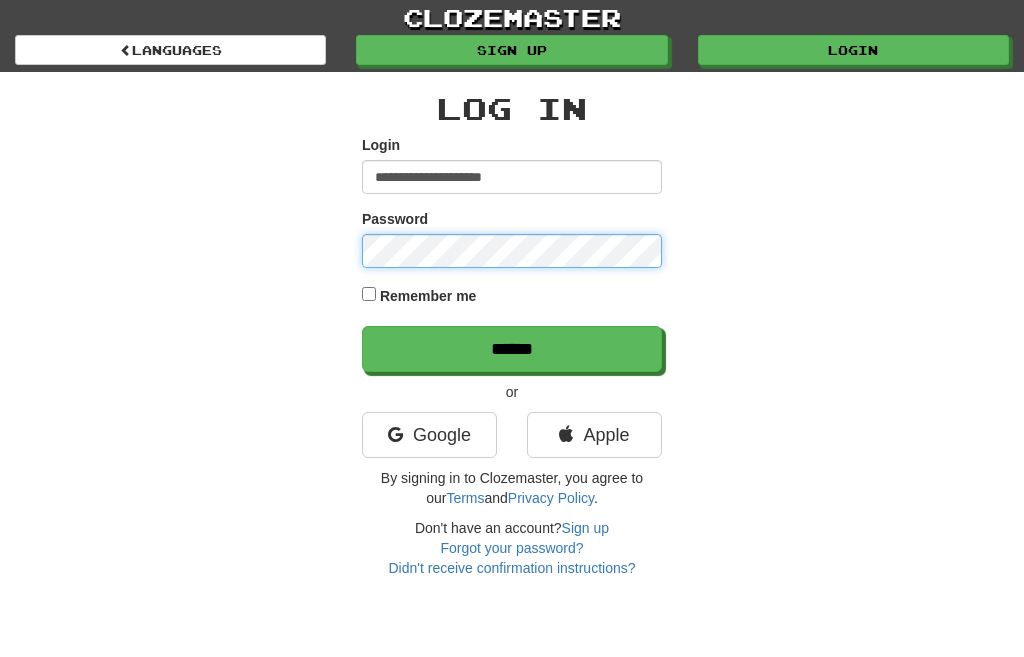 click on "******" at bounding box center [512, 349] 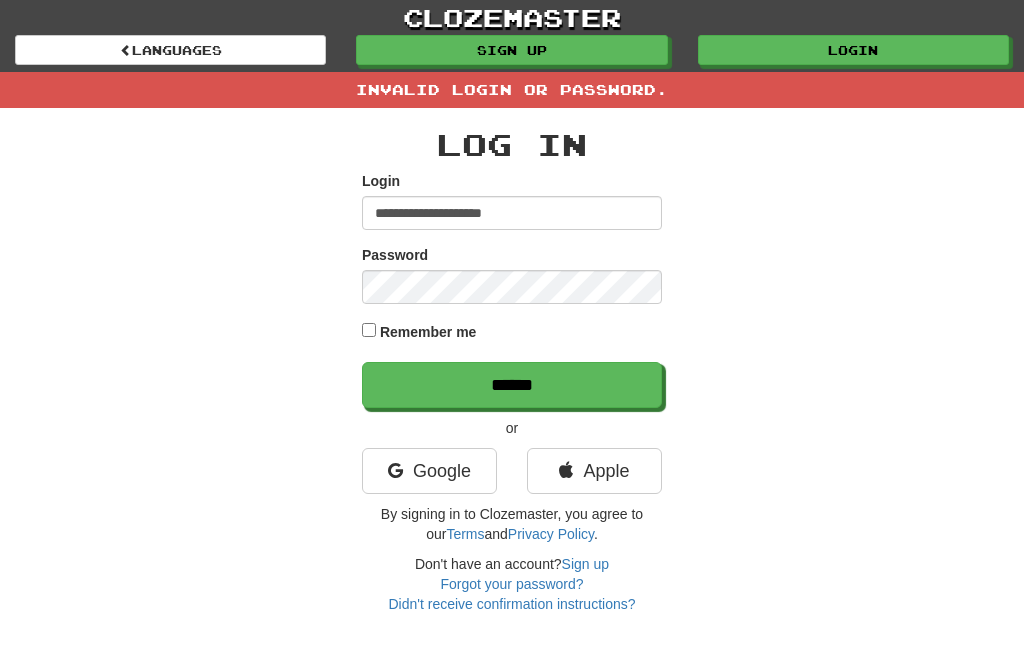 scroll, scrollTop: 0, scrollLeft: 0, axis: both 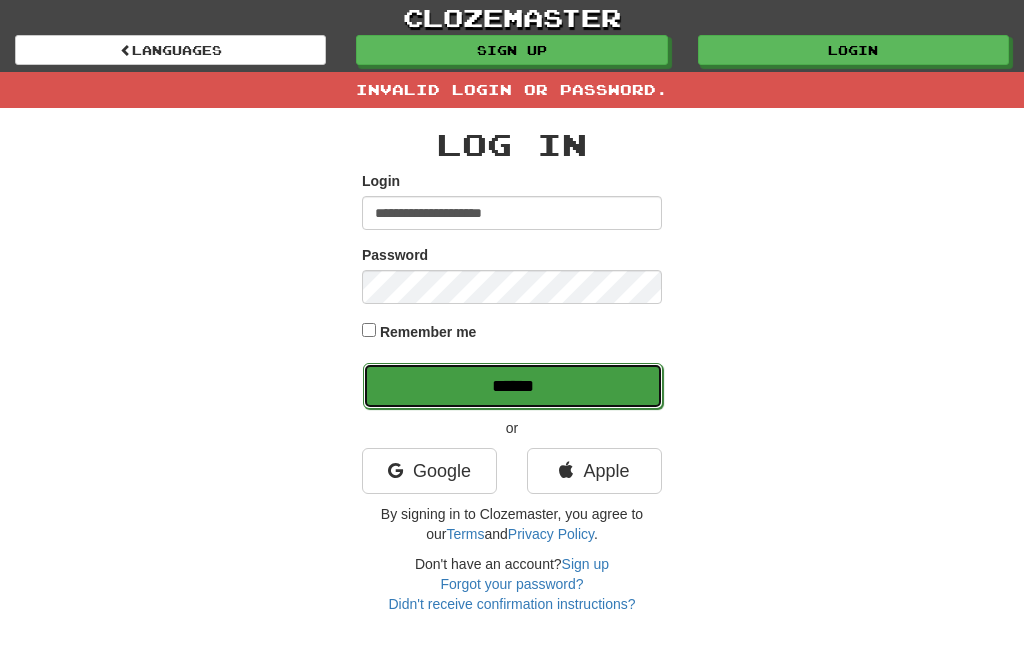click on "******" at bounding box center [513, 386] 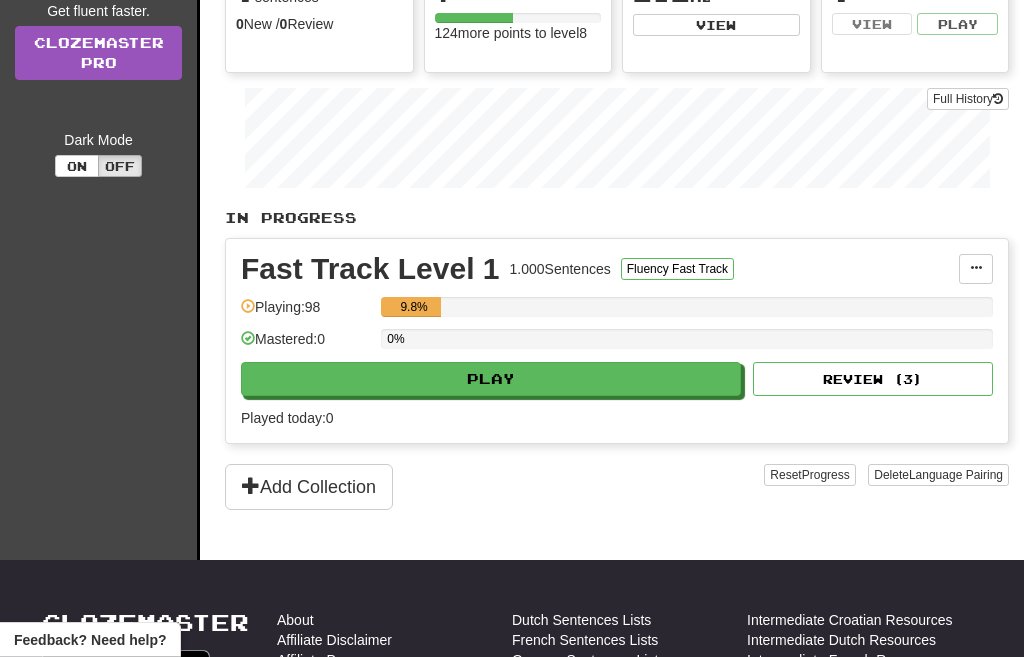 scroll, scrollTop: 276, scrollLeft: 0, axis: vertical 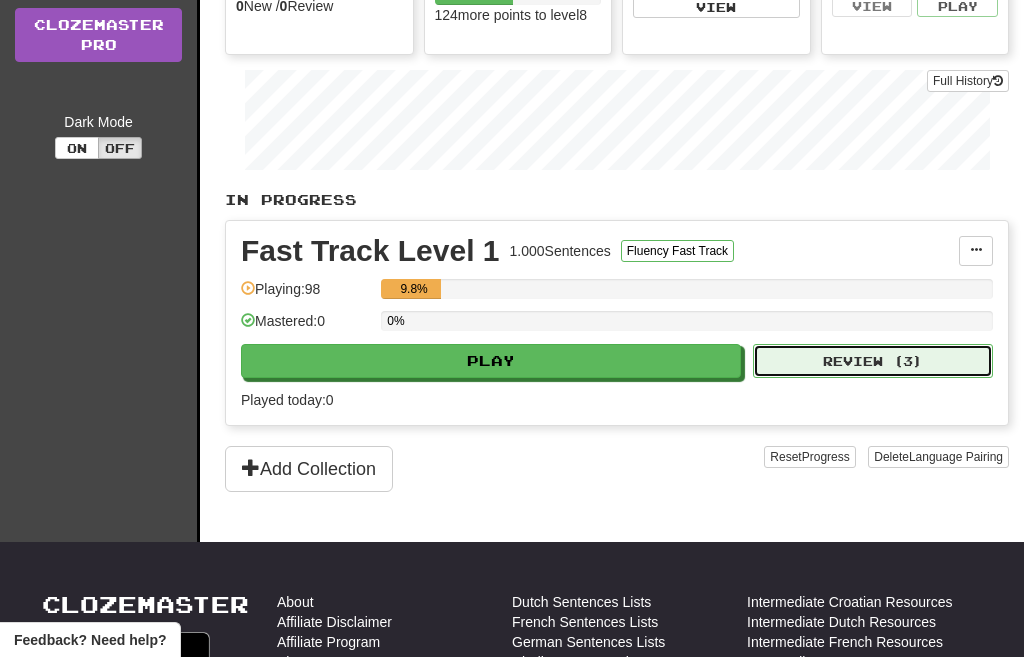 click on "Review ( 3 )" at bounding box center (873, 361) 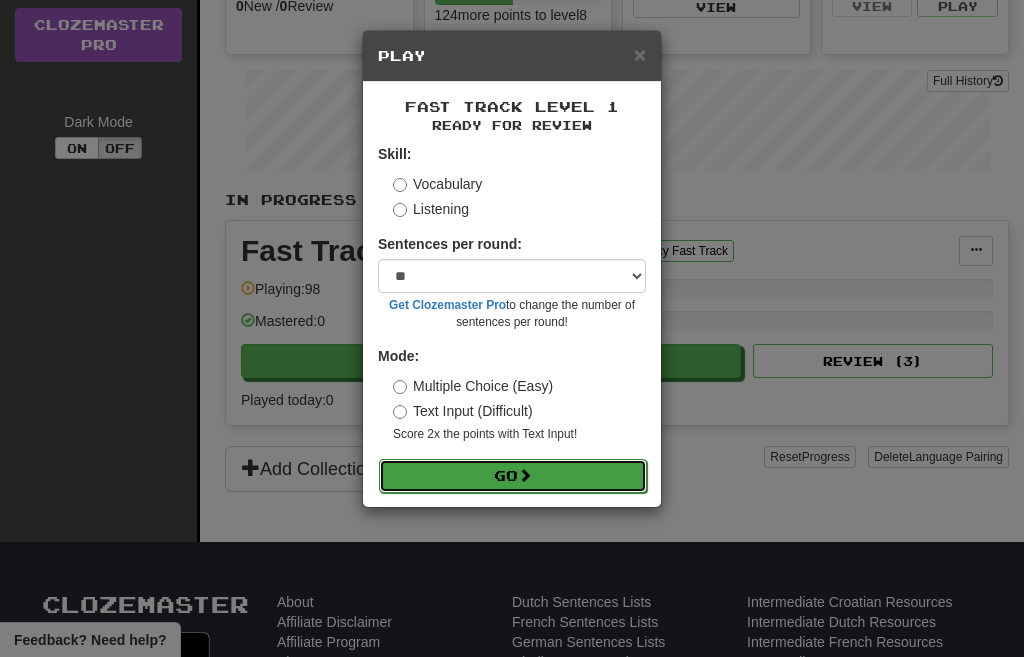 click on "Go" at bounding box center (513, 476) 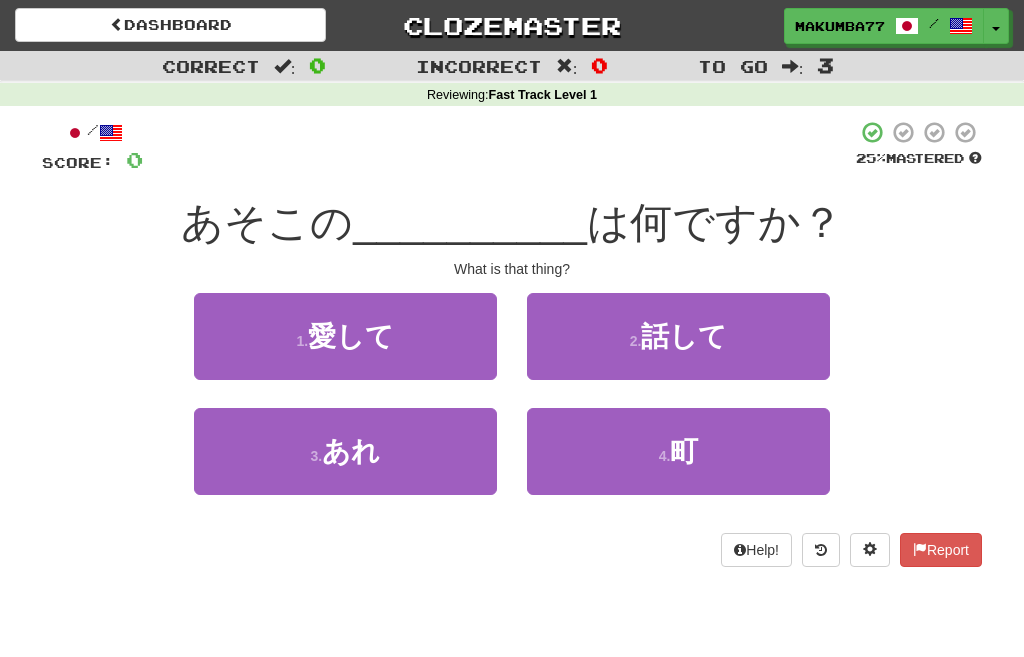 scroll, scrollTop: 0, scrollLeft: 0, axis: both 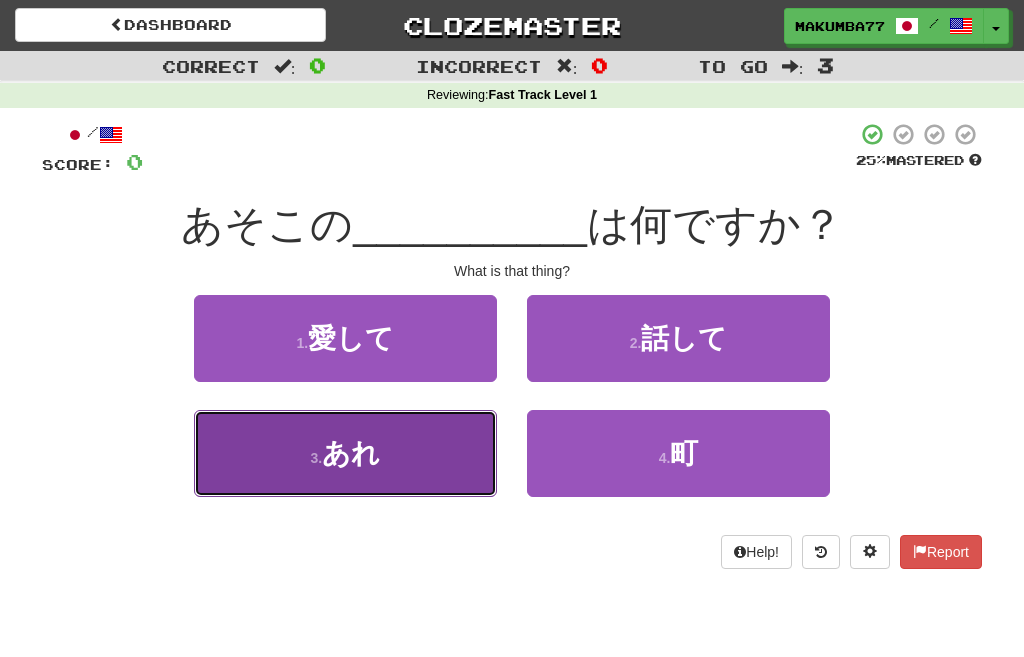click on "あれ" at bounding box center (351, 453) 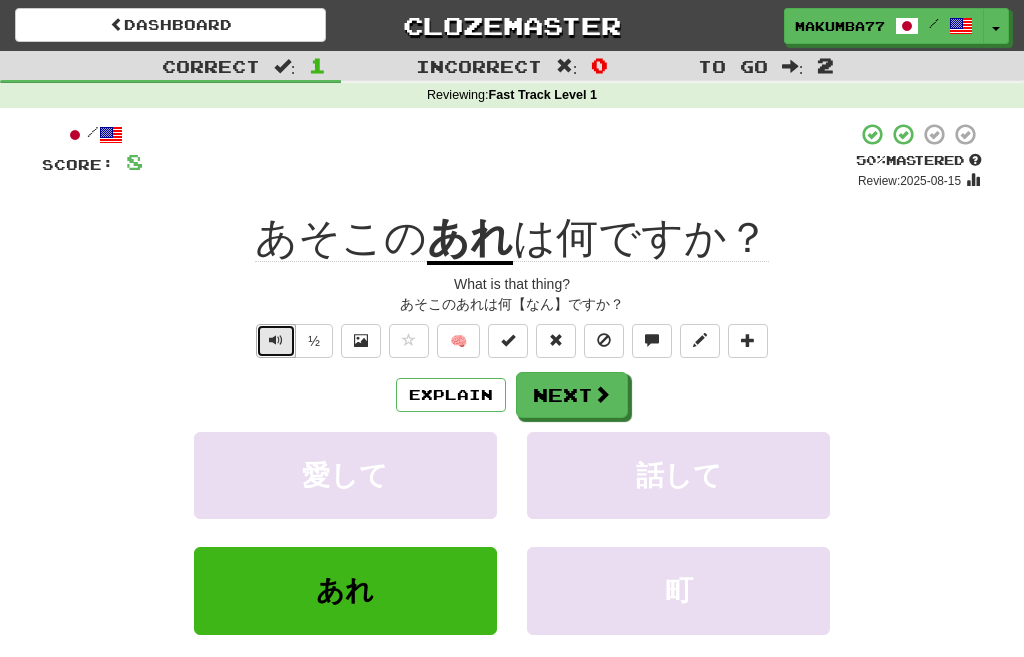click at bounding box center [276, 341] 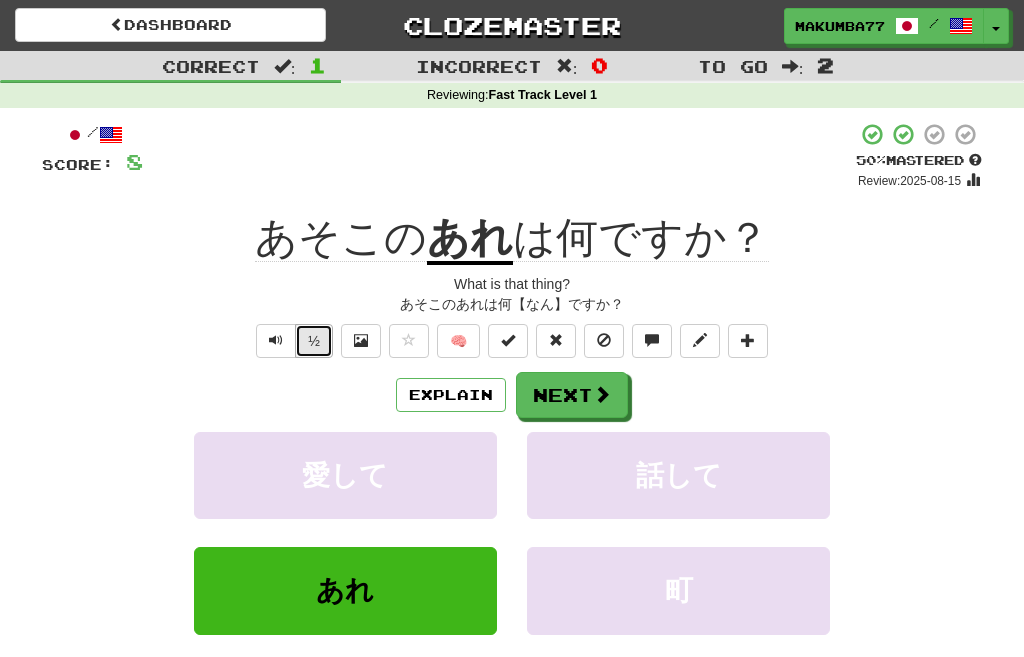 click on "½" at bounding box center [314, 341] 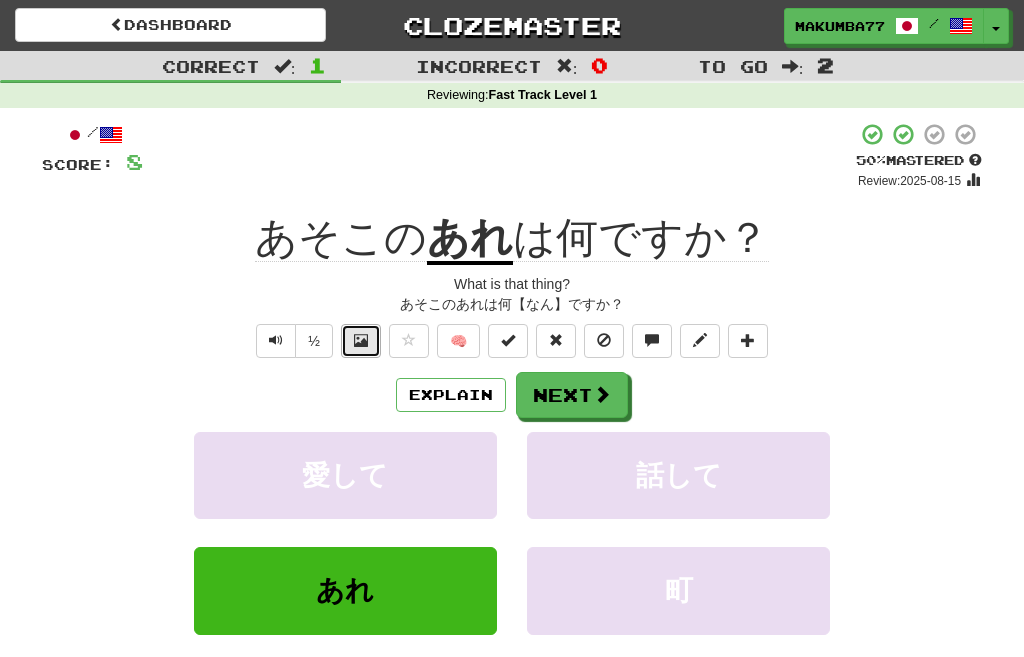 click at bounding box center (361, 341) 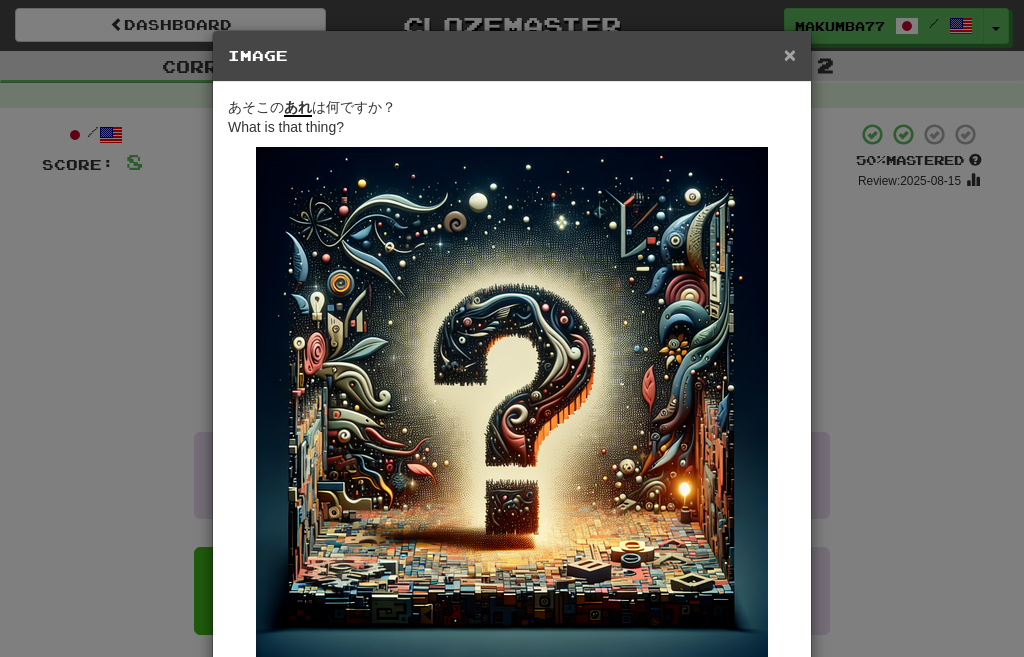 click on "×" at bounding box center (790, 54) 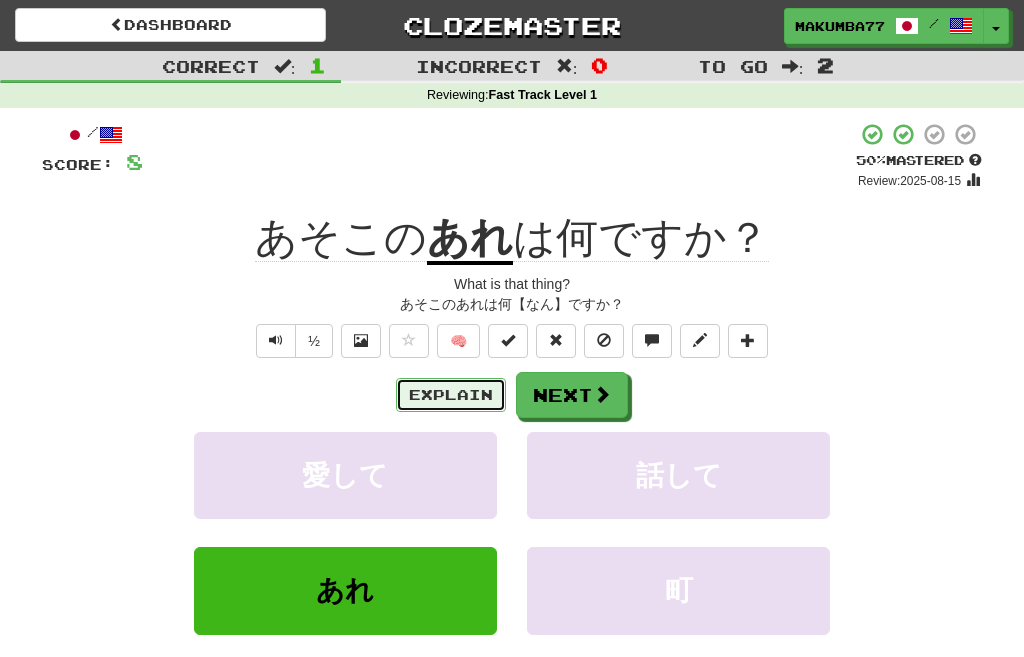 click on "Explain" at bounding box center (451, 395) 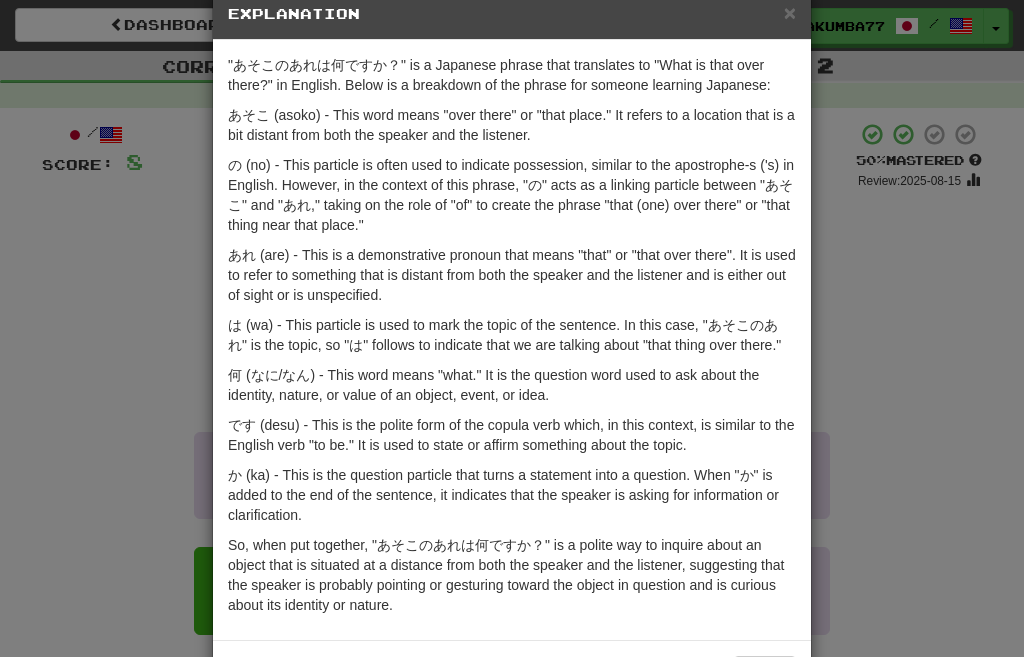 scroll, scrollTop: 0, scrollLeft: 0, axis: both 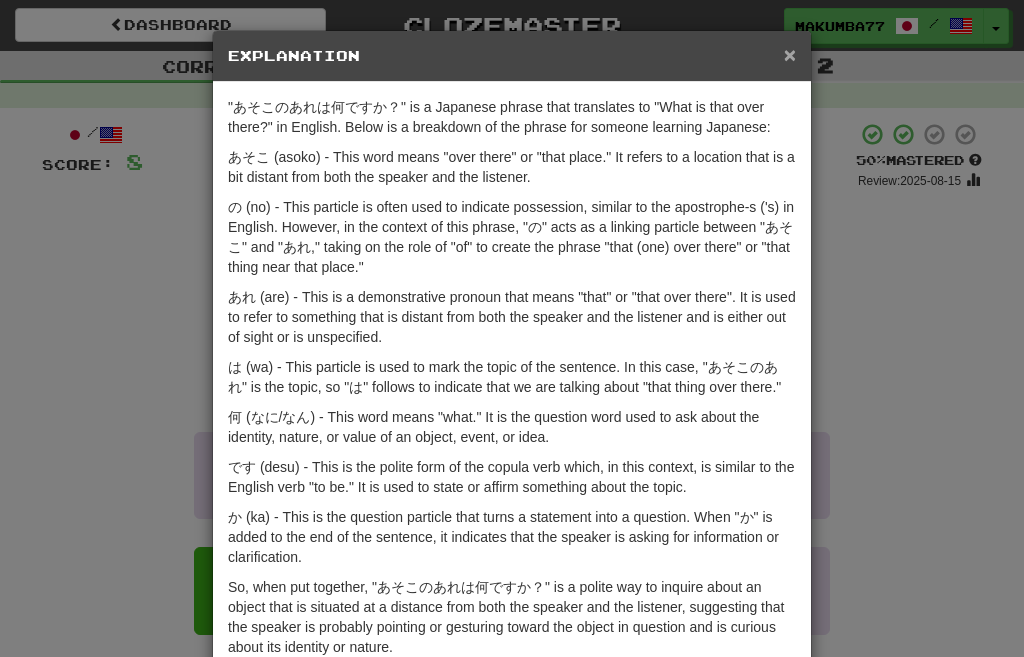 click on "×" at bounding box center [790, 54] 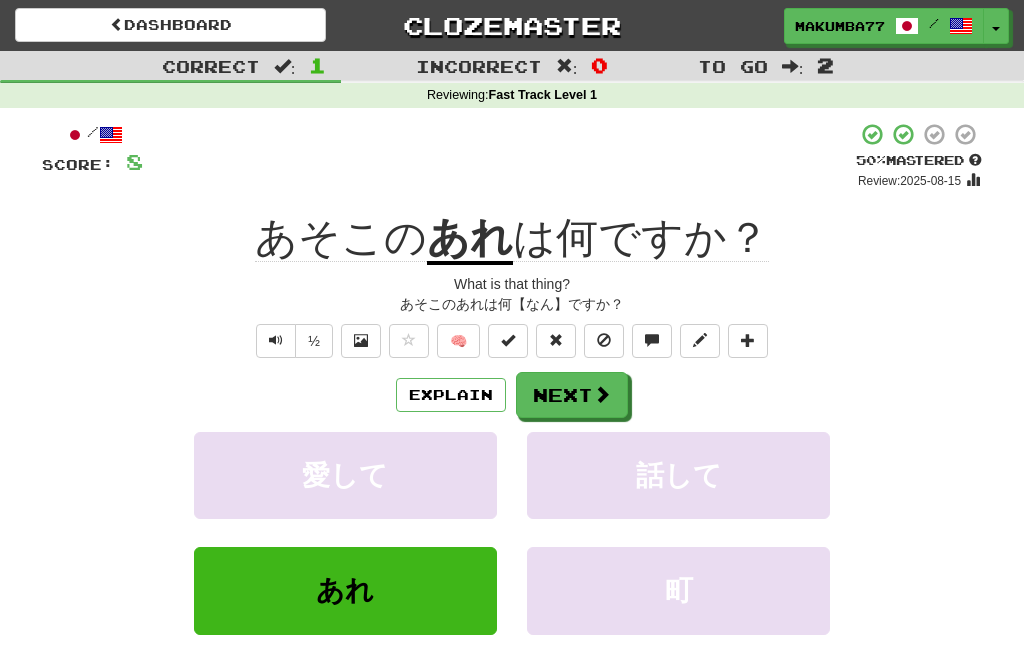 click on "は何ですか？" 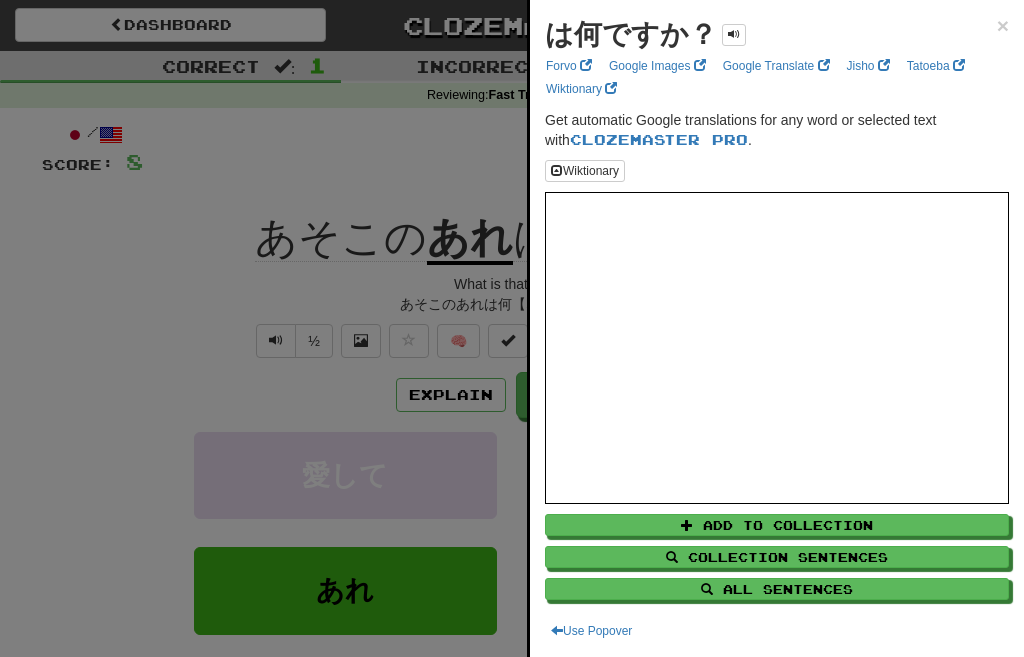click at bounding box center [512, 328] 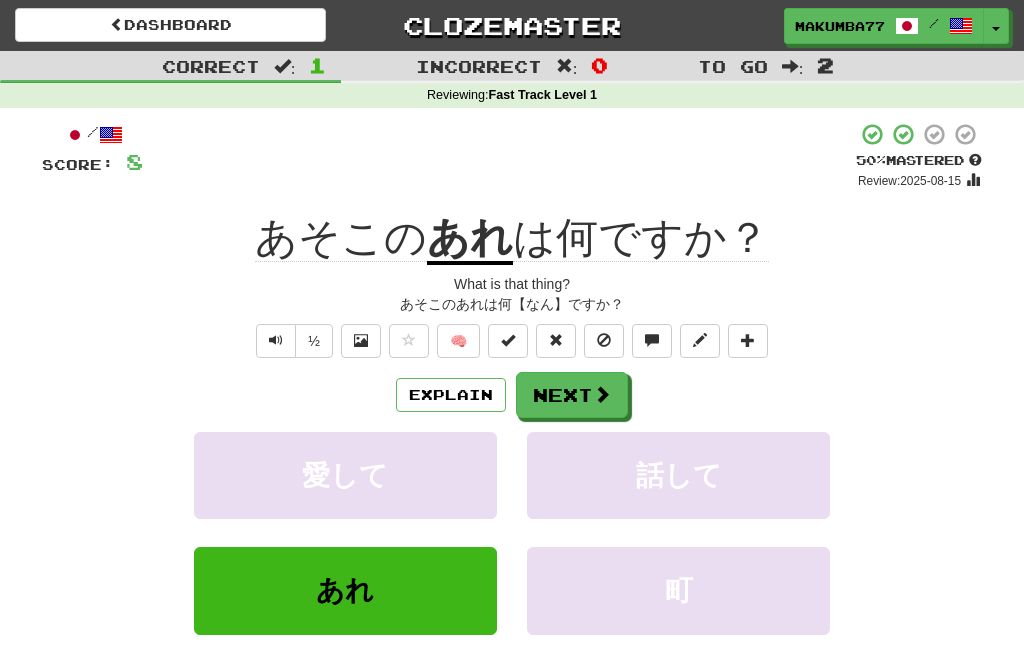 click on "は何ですか？" 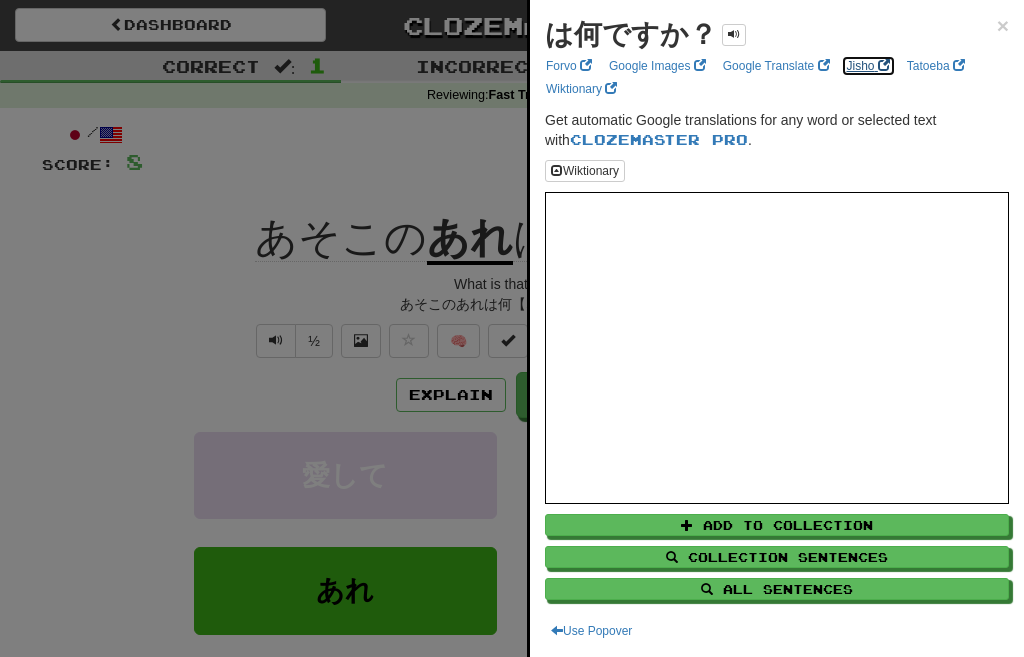 click on "Jisho" at bounding box center (868, 66) 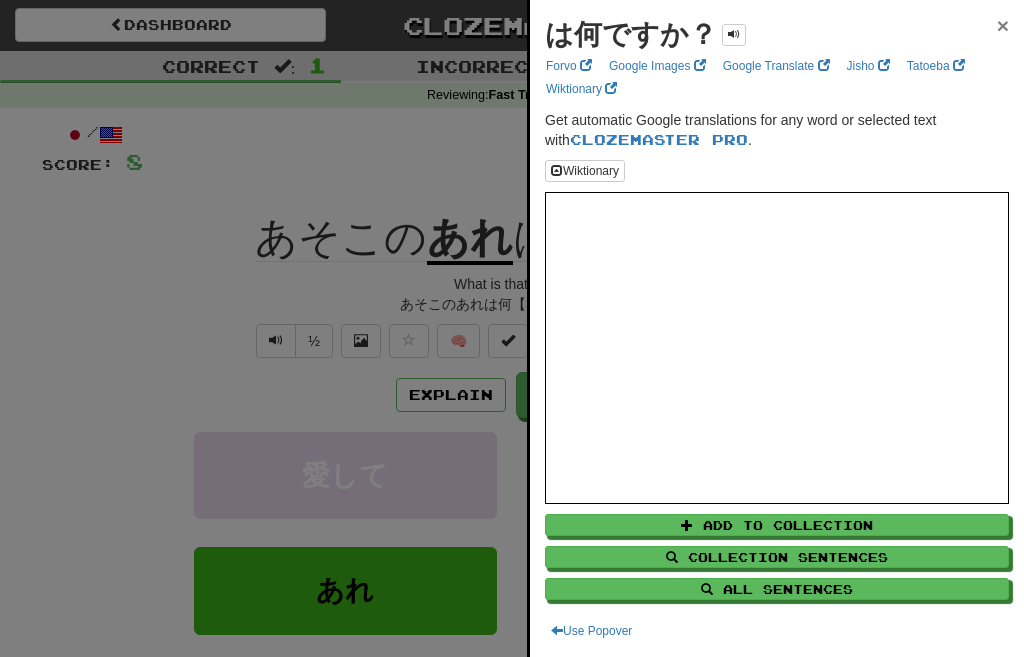 click on "×" at bounding box center [1003, 25] 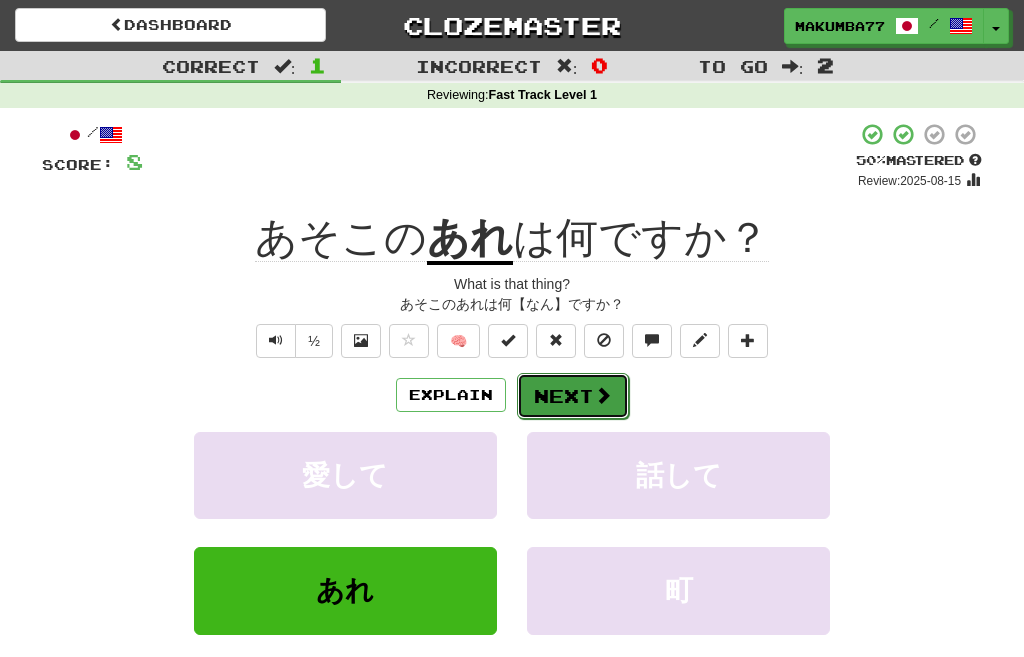click on "Next" at bounding box center [573, 396] 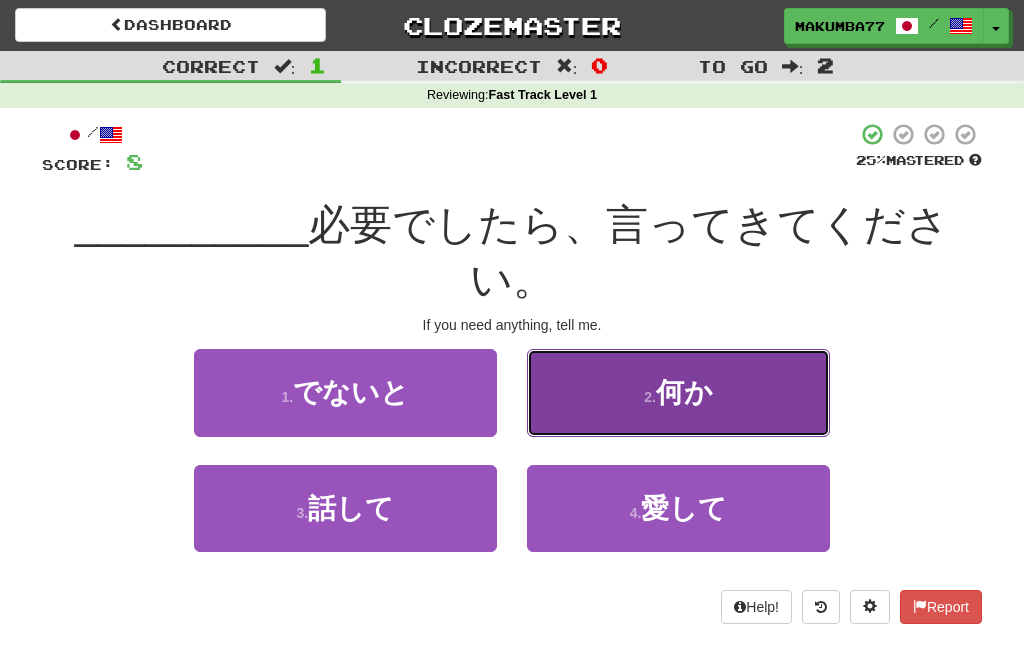 click on "何か" at bounding box center (684, 392) 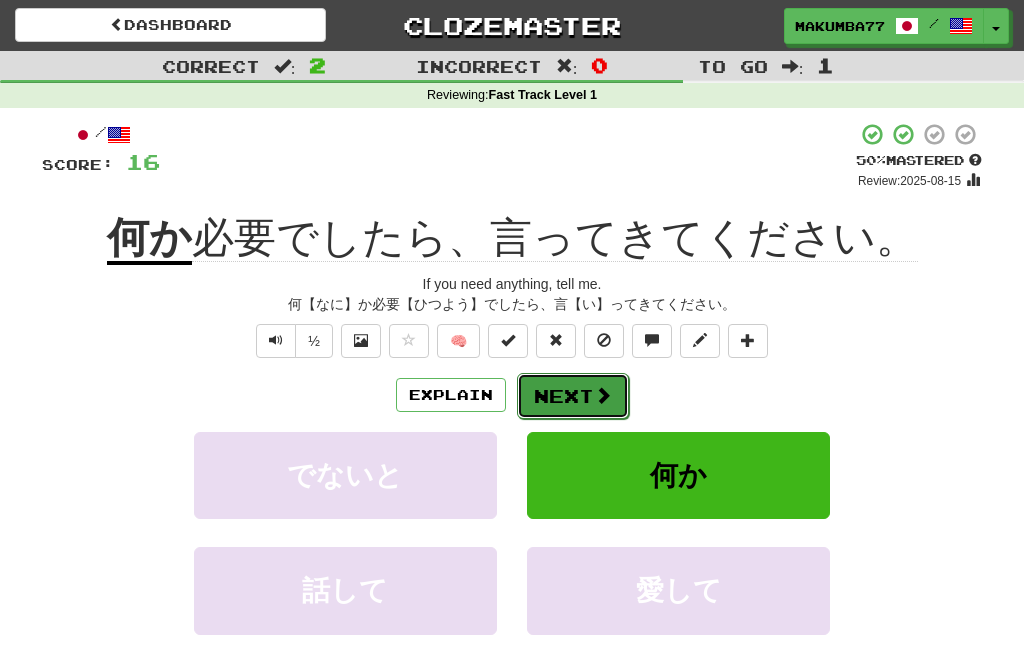 click at bounding box center (603, 395) 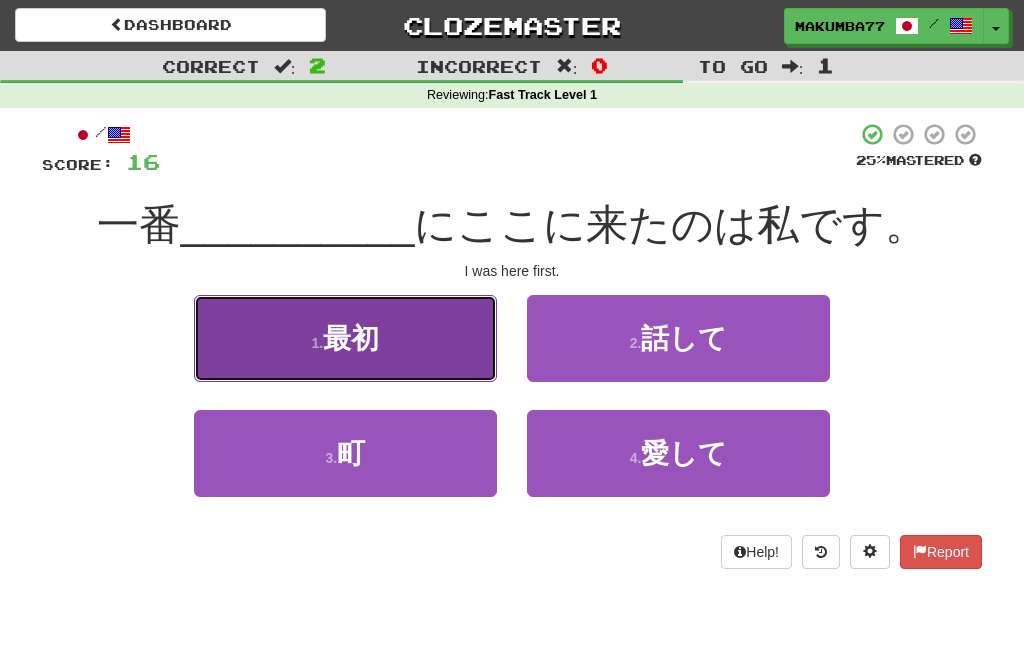 click on "1 ." at bounding box center (317, 343) 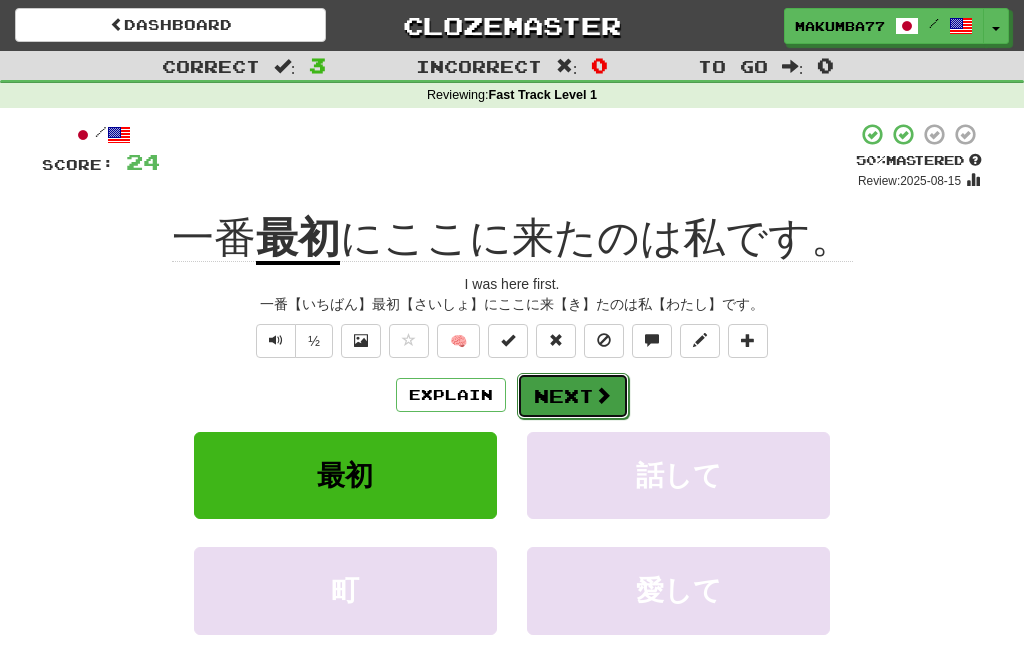 click on "Next" at bounding box center (573, 396) 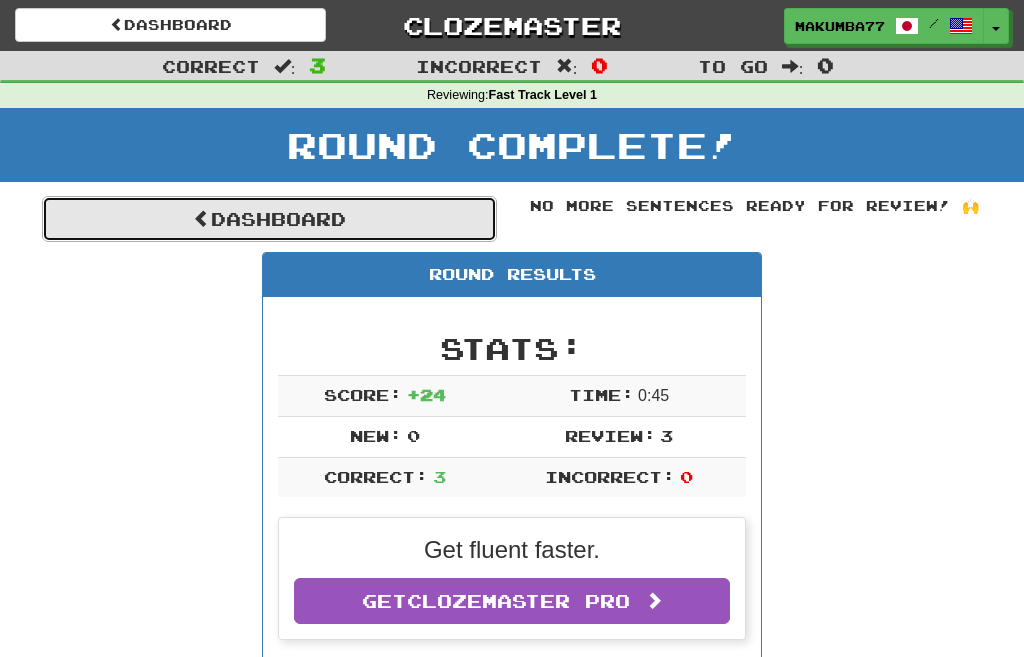 click at bounding box center [202, 218] 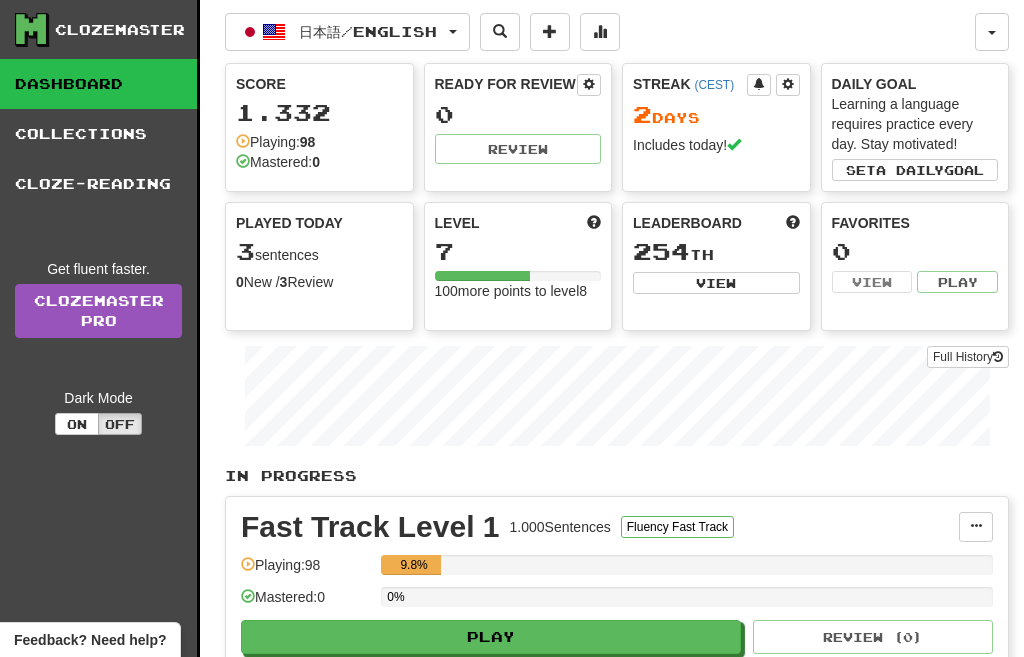 scroll, scrollTop: 0, scrollLeft: 0, axis: both 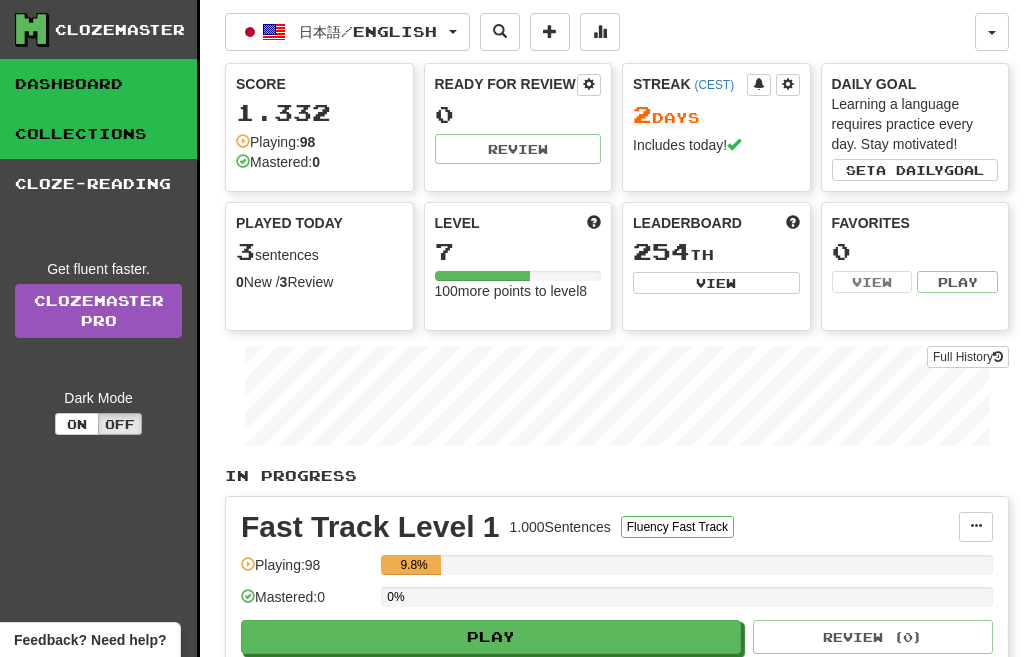 click on "Collections" at bounding box center [98, 134] 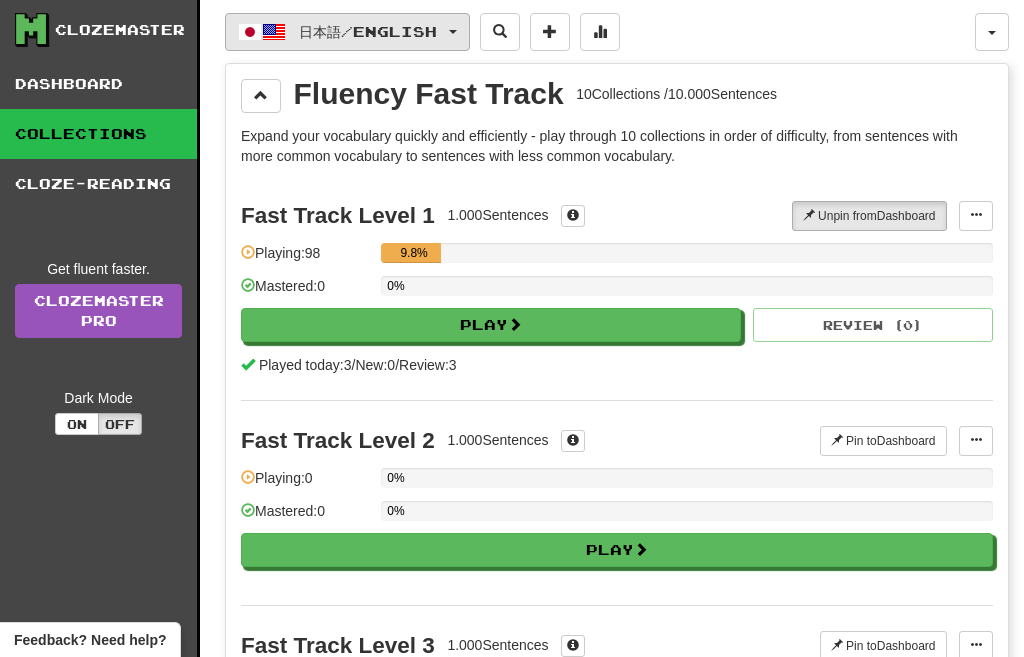 drag, startPoint x: 476, startPoint y: 32, endPoint x: 484, endPoint y: 45, distance: 15.264338 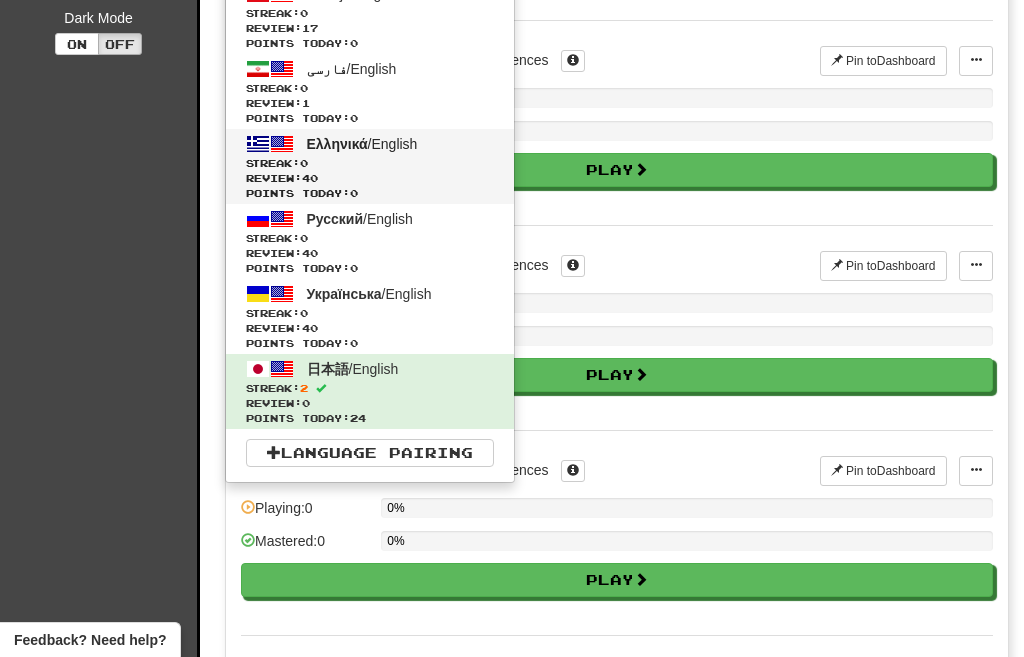 scroll, scrollTop: 414, scrollLeft: 0, axis: vertical 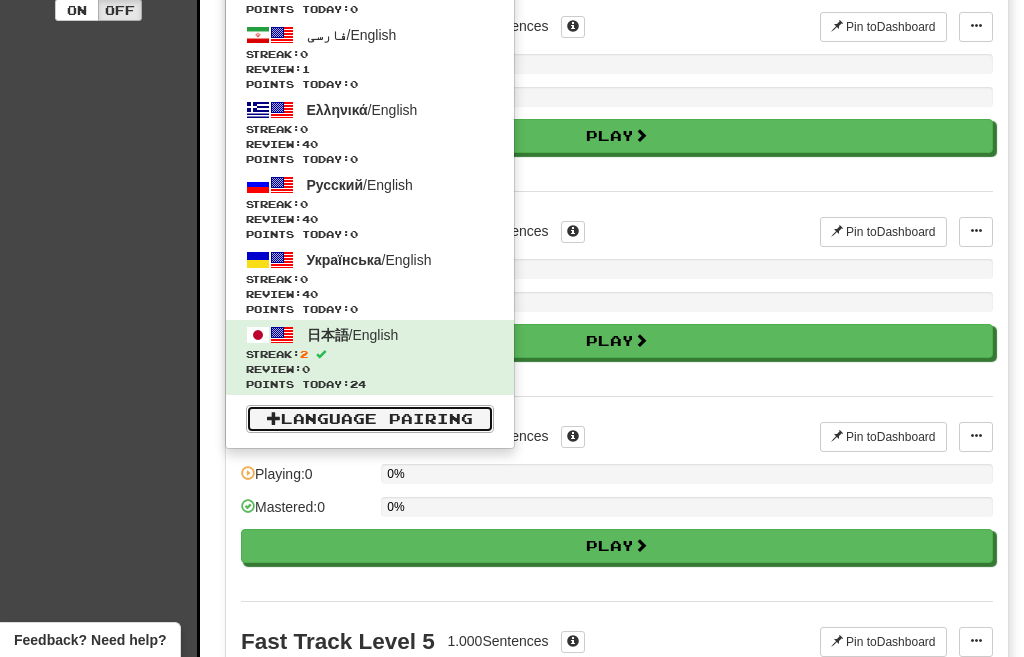 click on "Language Pairing" at bounding box center [370, 419] 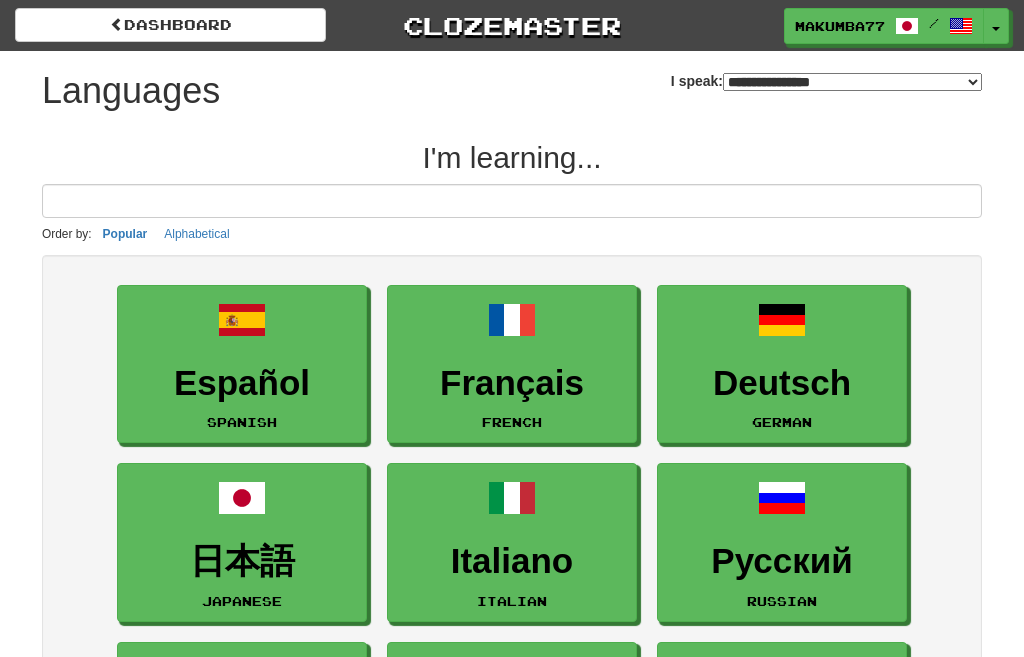 select on "*******" 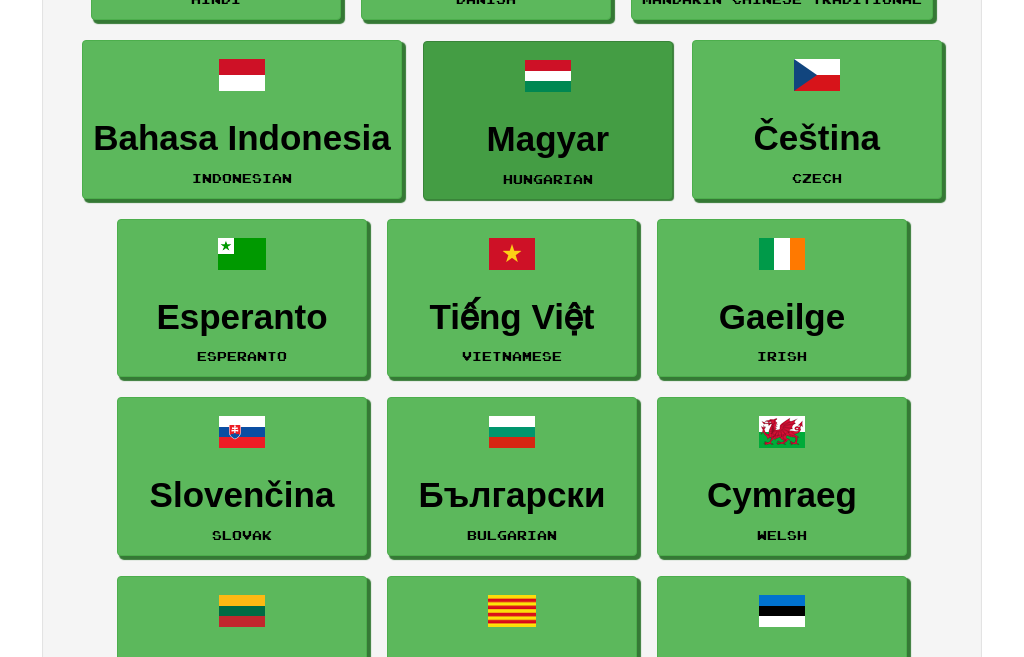 scroll, scrollTop: 2346, scrollLeft: 0, axis: vertical 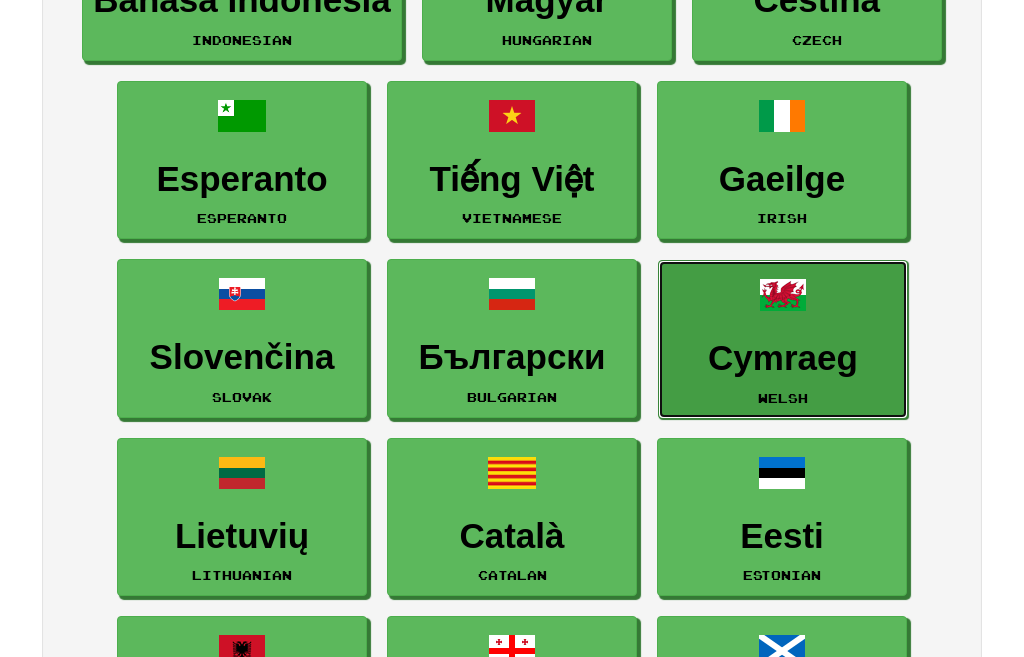 click on "Cymraeg" at bounding box center [783, 358] 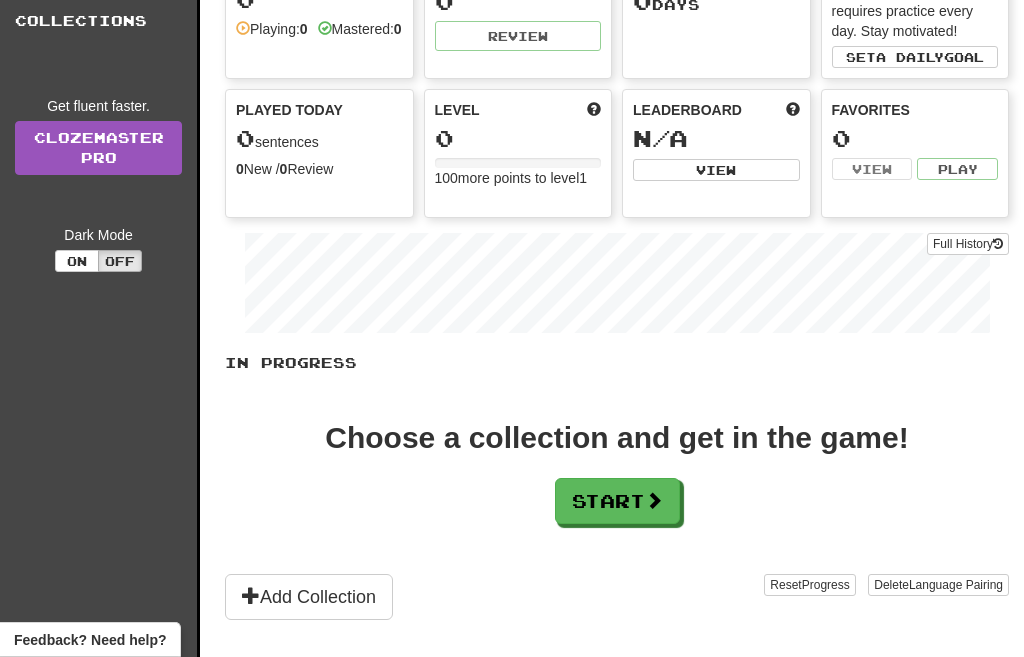 scroll, scrollTop: 276, scrollLeft: 0, axis: vertical 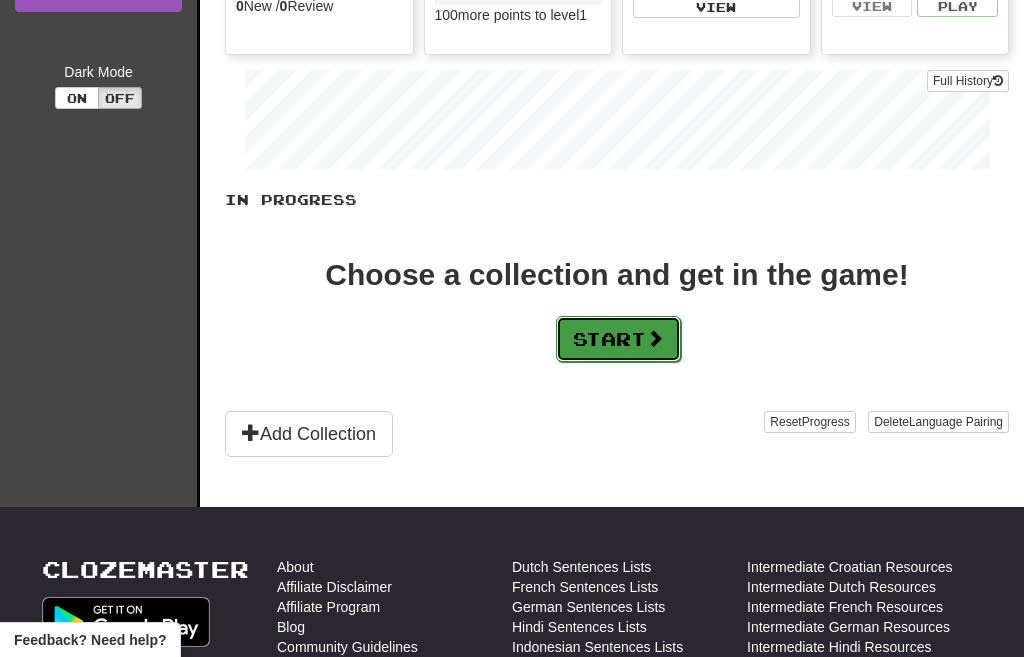click on "Start" at bounding box center (618, 339) 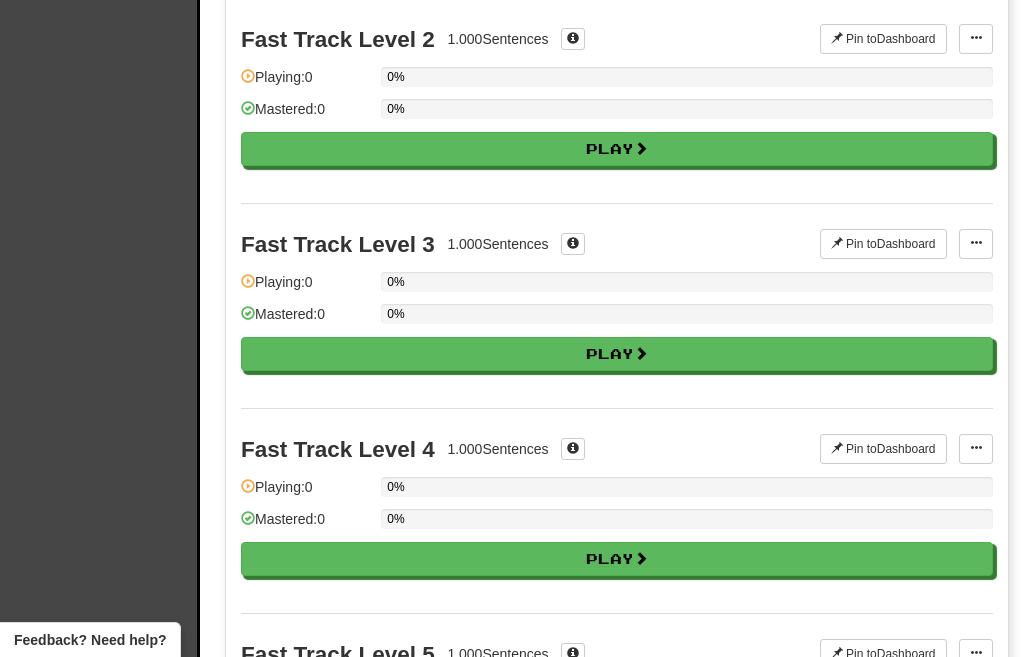 scroll, scrollTop: 0, scrollLeft: 0, axis: both 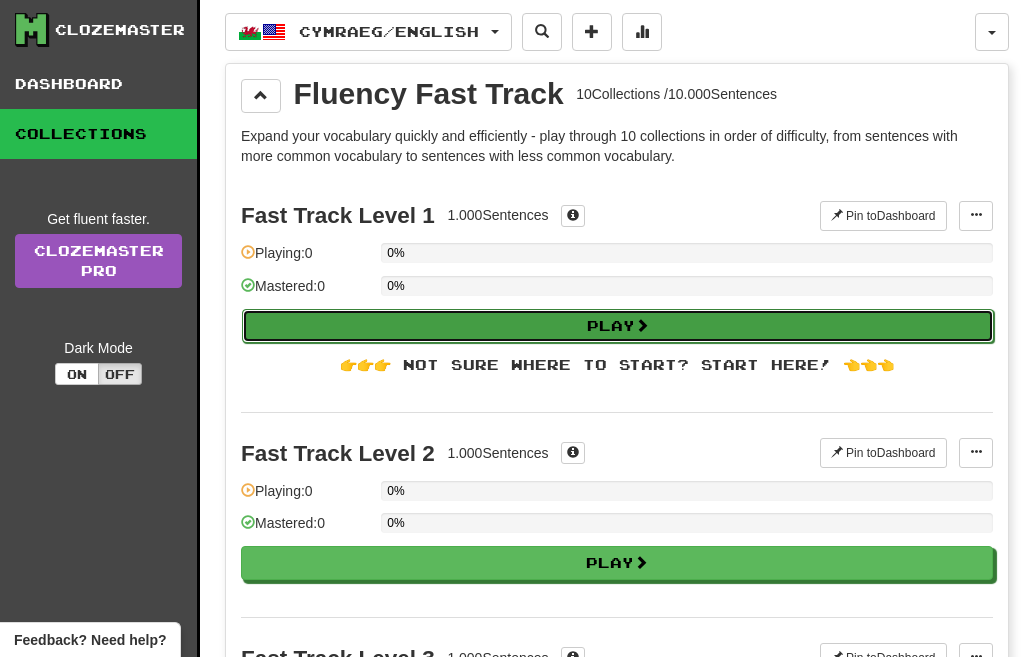 click on "Play" at bounding box center [618, 326] 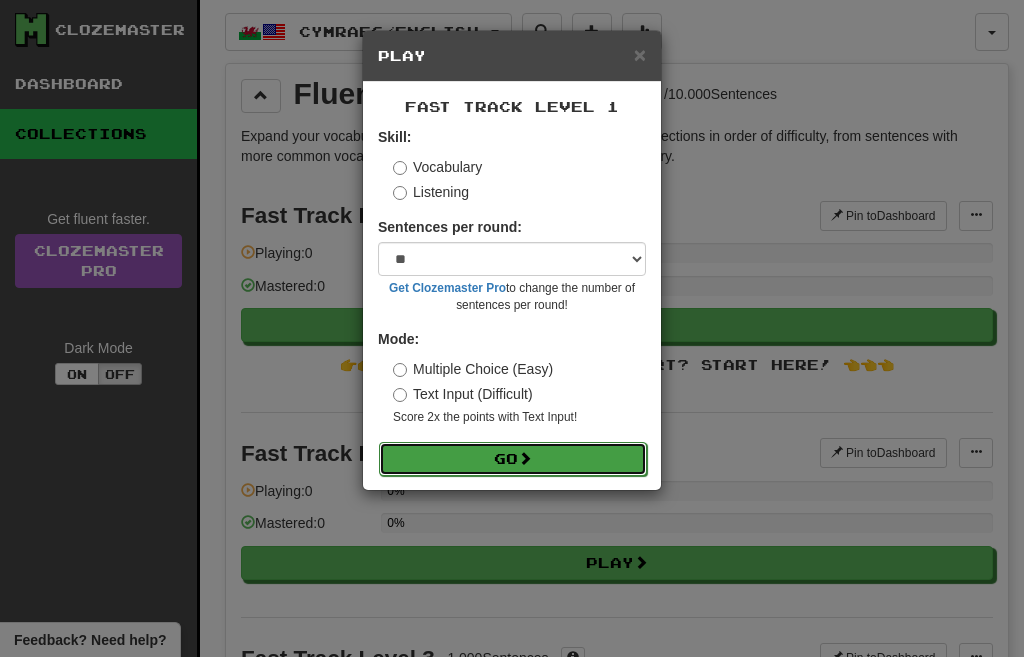 click on "Go" at bounding box center [513, 459] 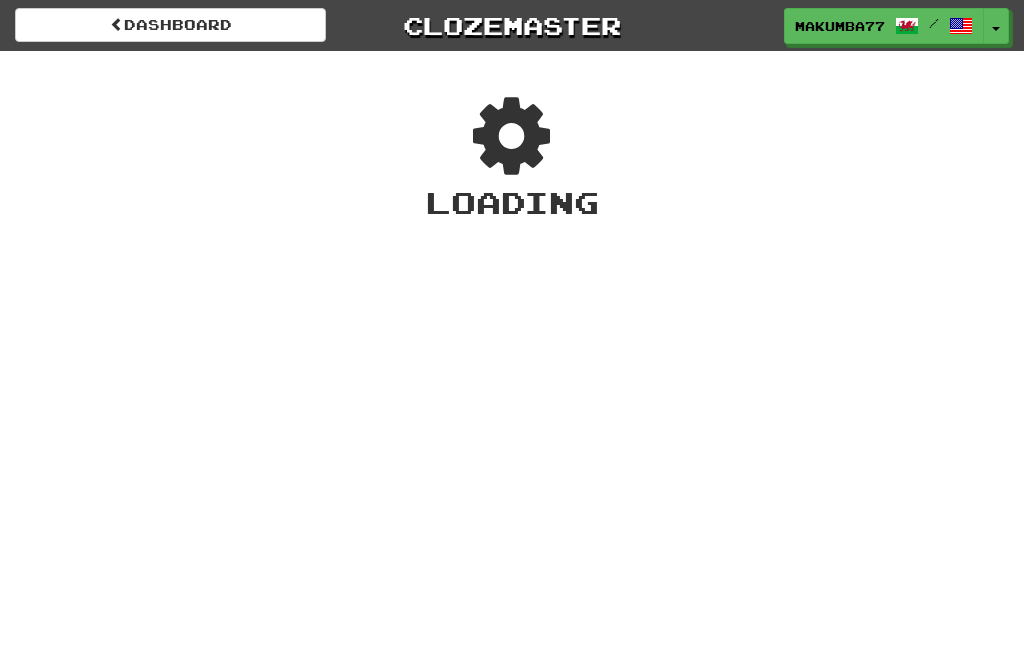 scroll, scrollTop: 0, scrollLeft: 0, axis: both 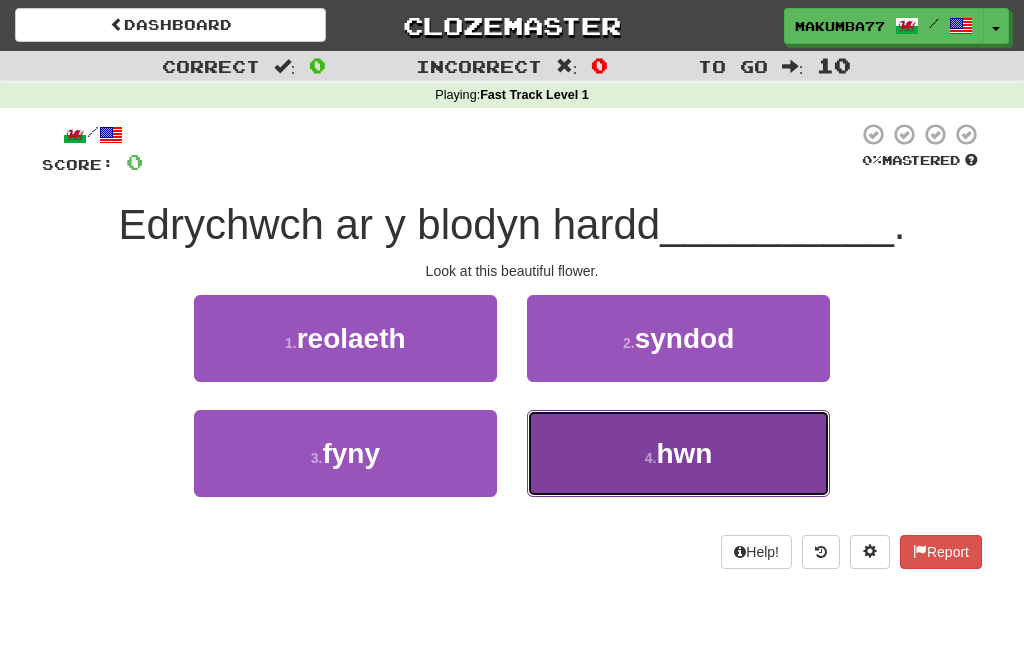 click on "hwn" at bounding box center (684, 453) 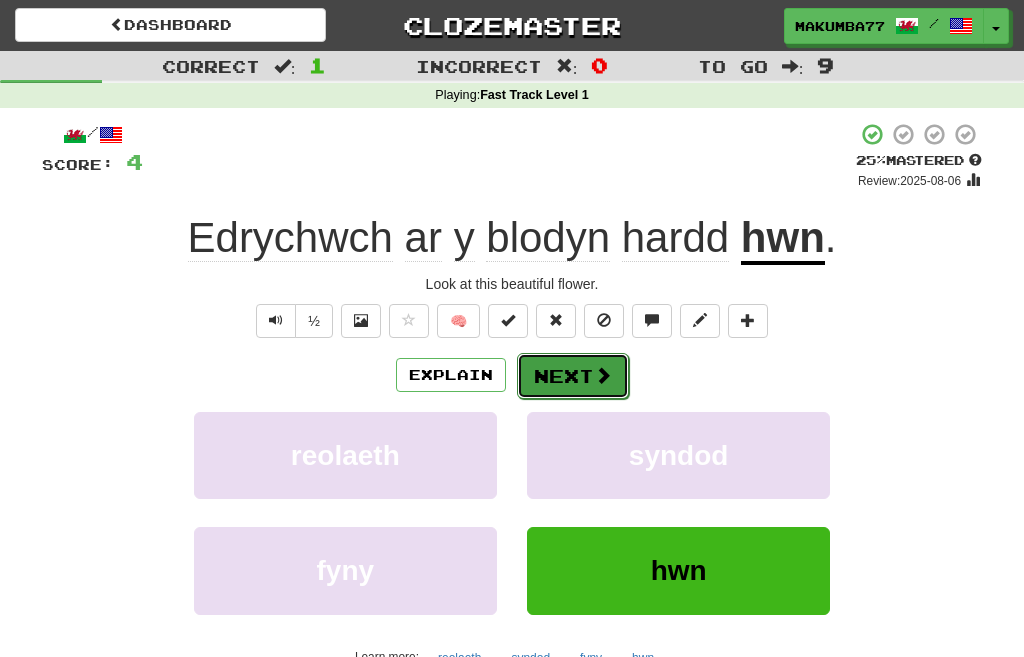 click on "Next" at bounding box center (573, 376) 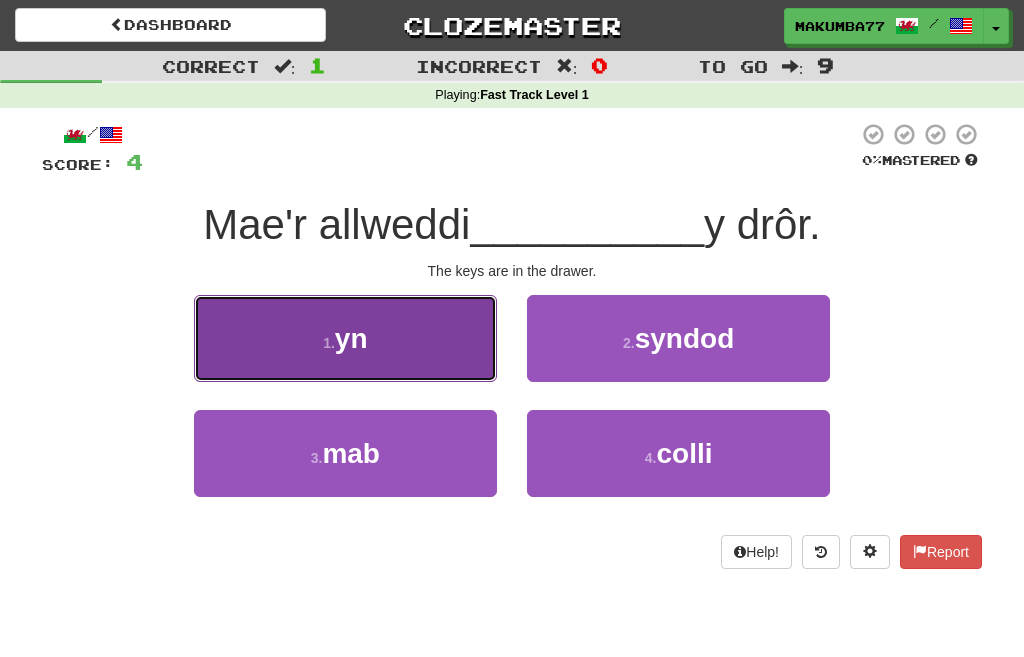 click on "yn" at bounding box center [351, 338] 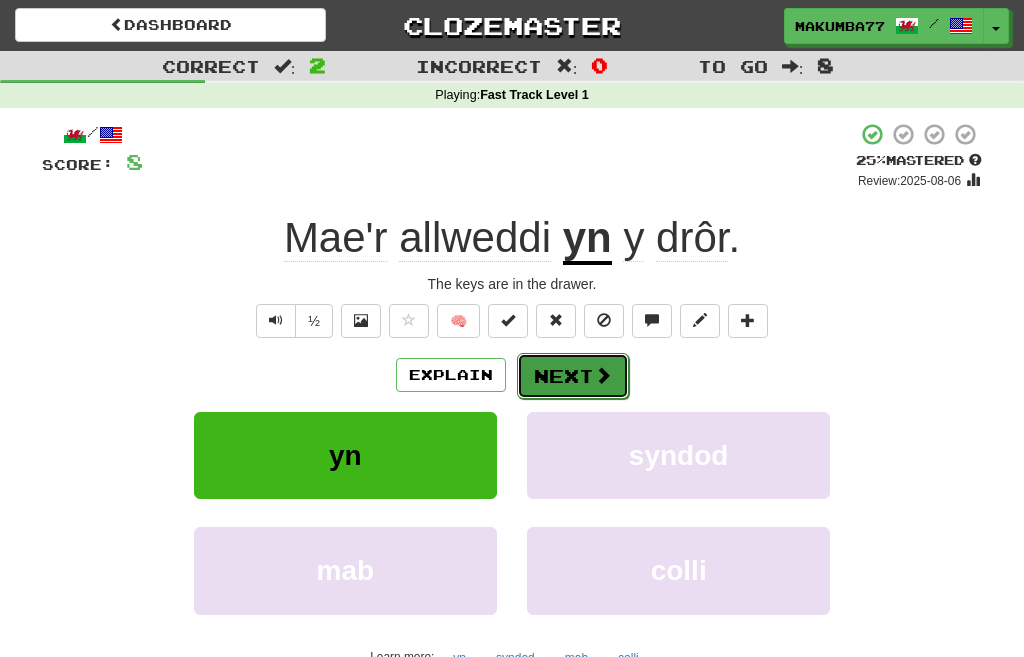 click on "Next" at bounding box center [573, 376] 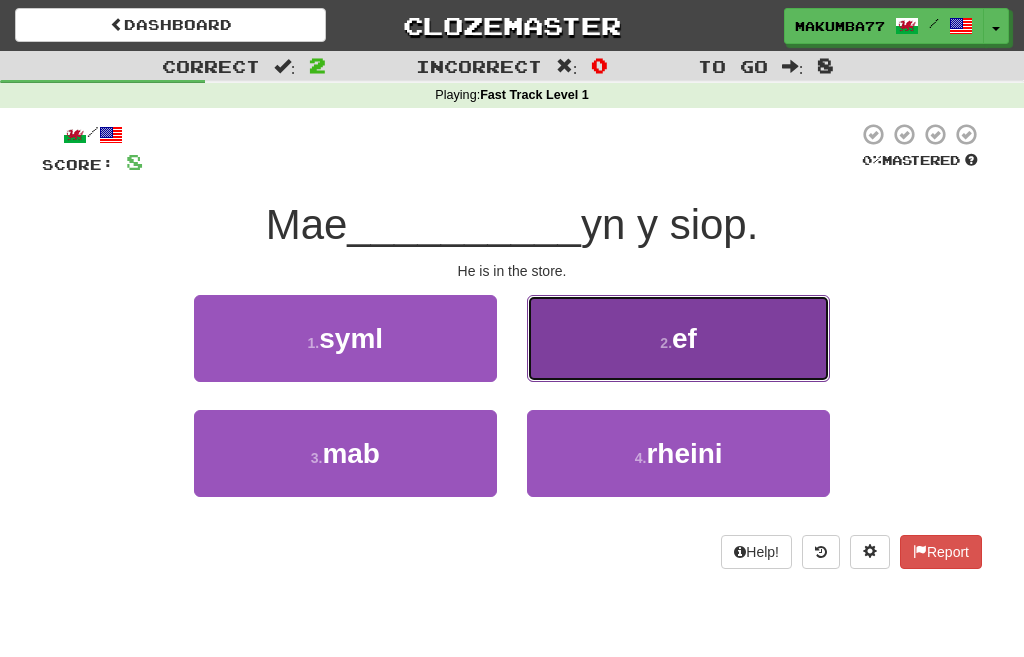 click on "2 .  ef" at bounding box center [678, 338] 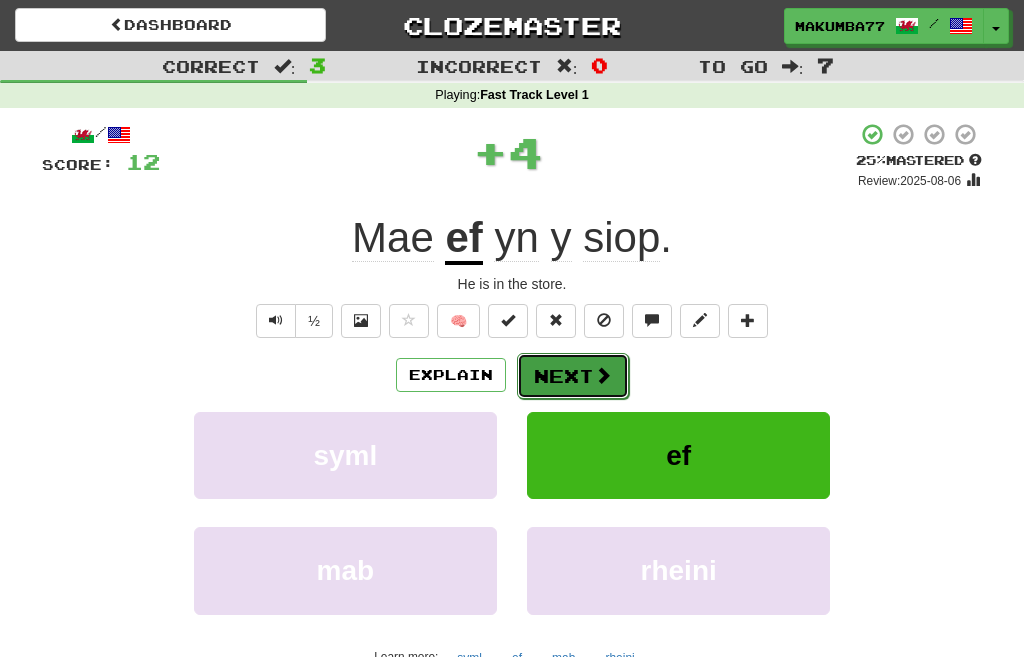 click on "Next" at bounding box center [573, 376] 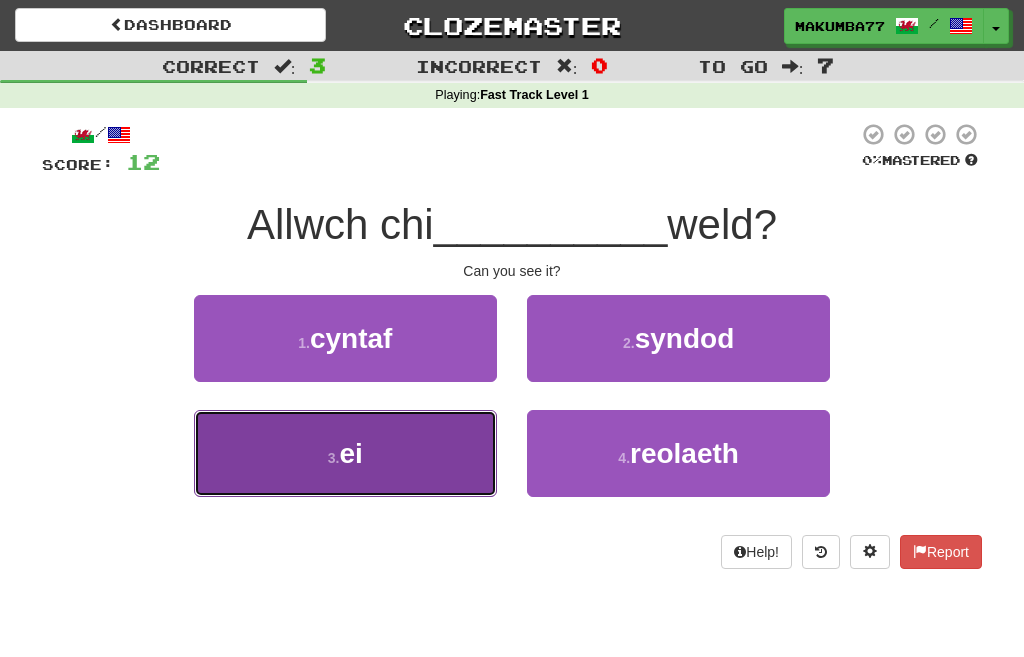 click on "3 .  ei" at bounding box center [345, 453] 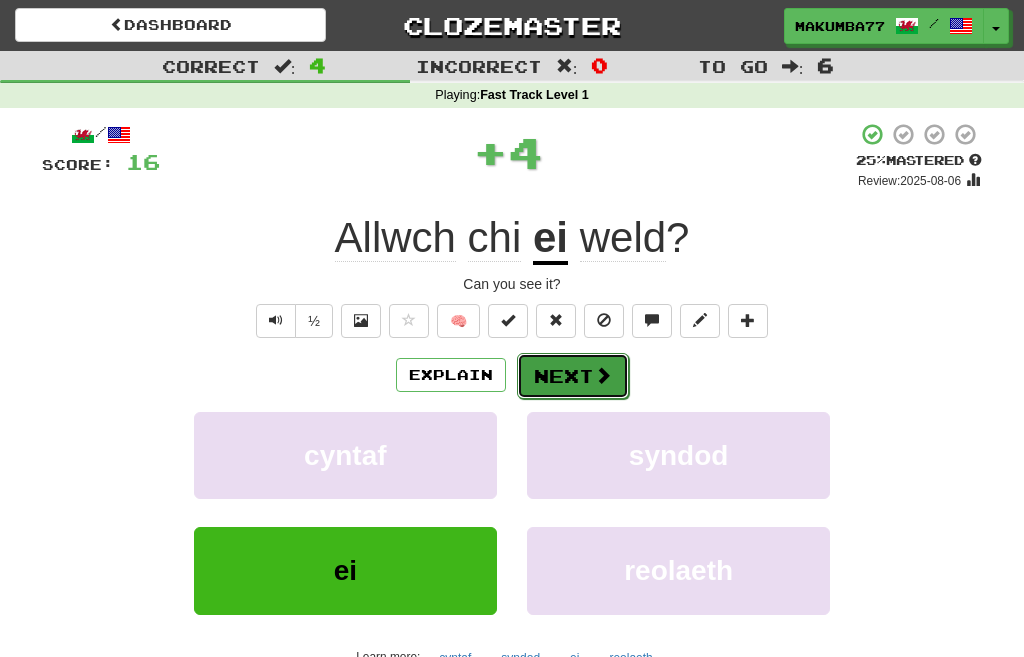 click on "Next" at bounding box center [573, 376] 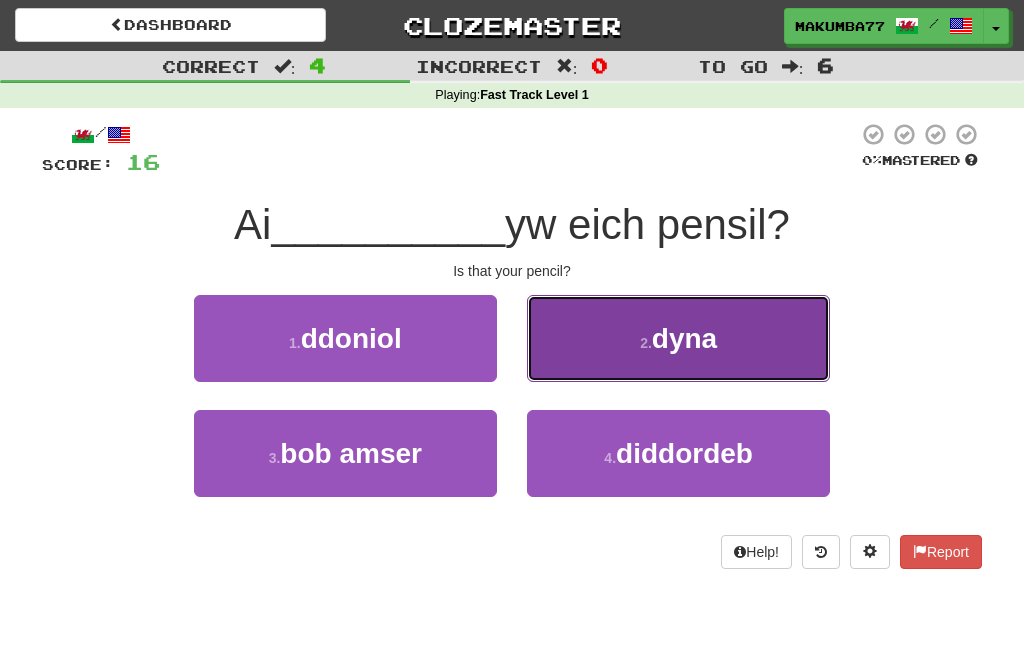 click on "2 .  dyna" at bounding box center [678, 338] 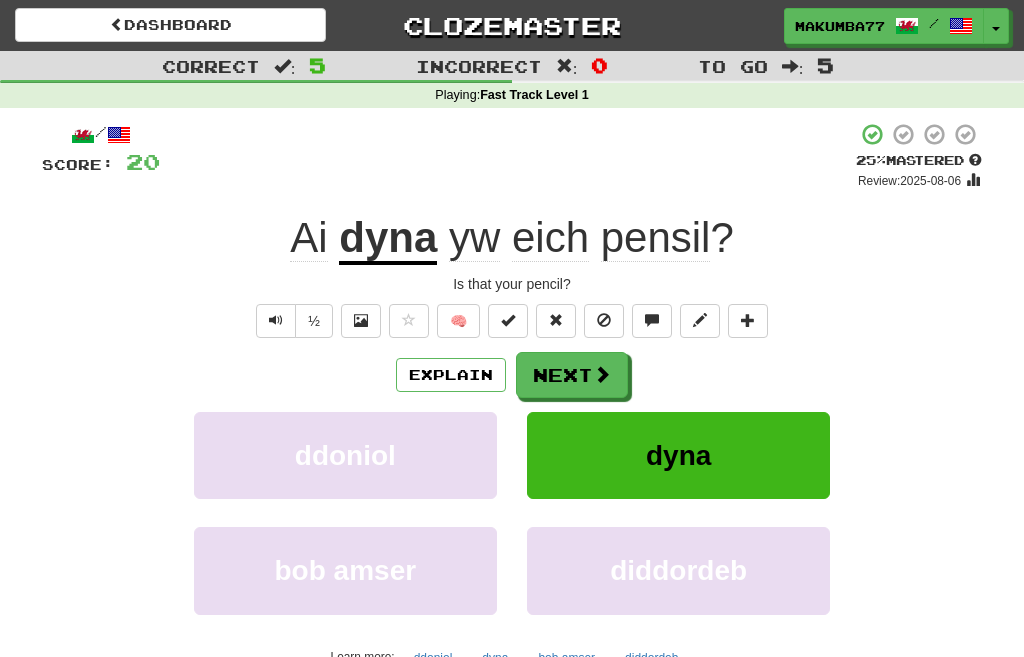 click on "Ai" 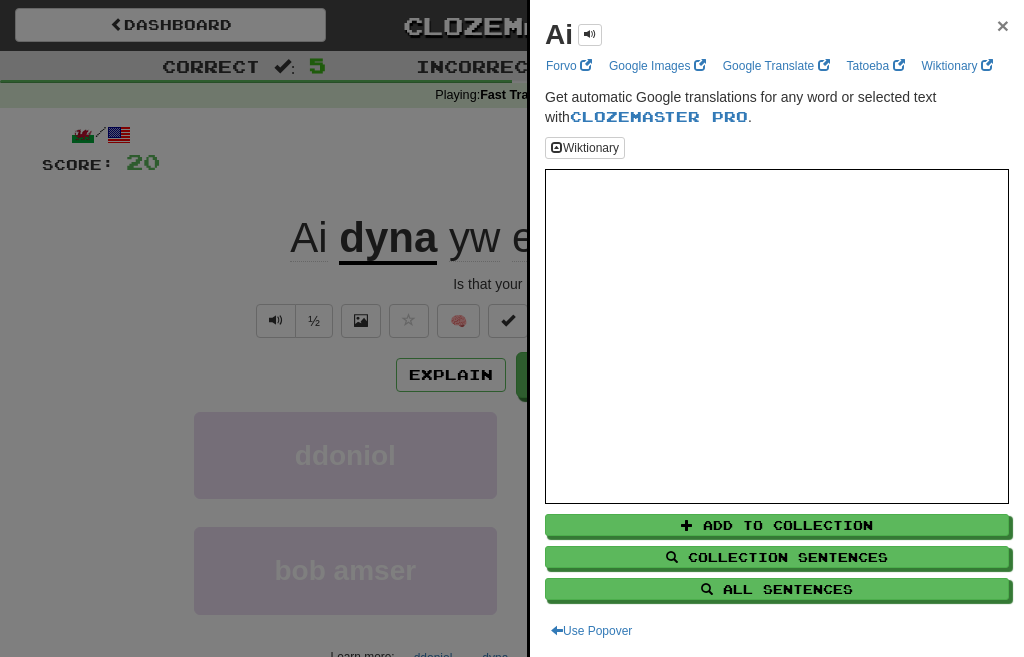 click on "×" at bounding box center [1003, 25] 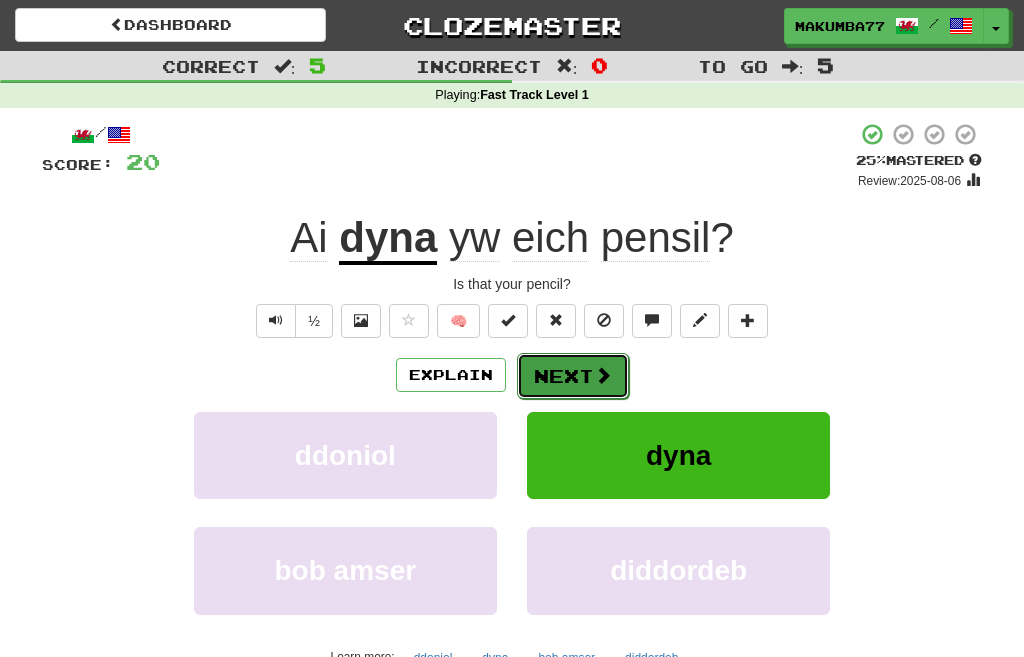 click on "Next" at bounding box center (573, 376) 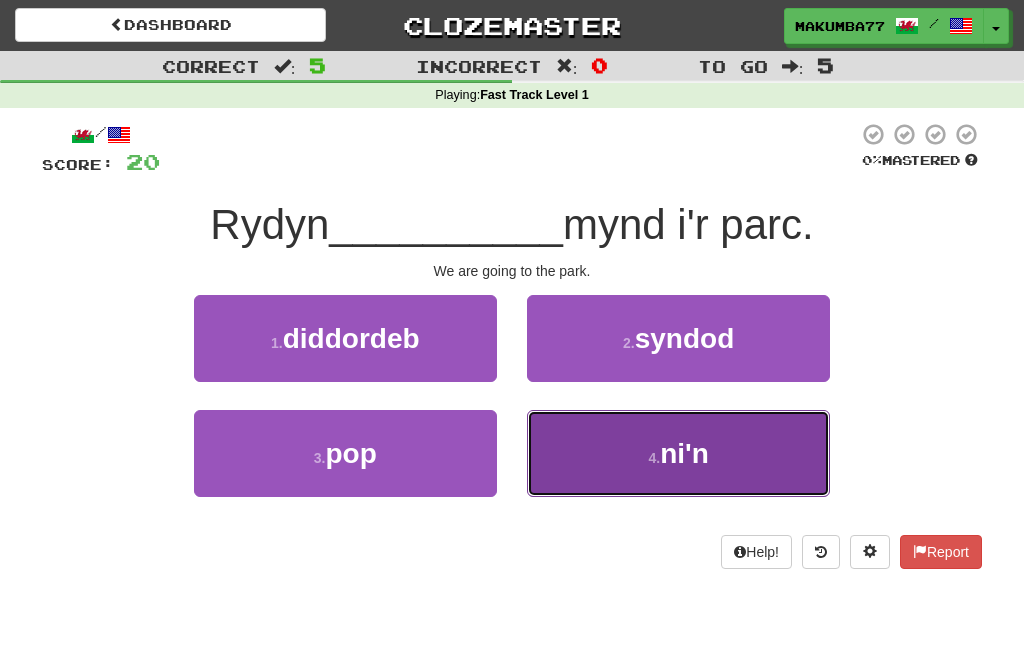 click on "ni'n" at bounding box center [684, 453] 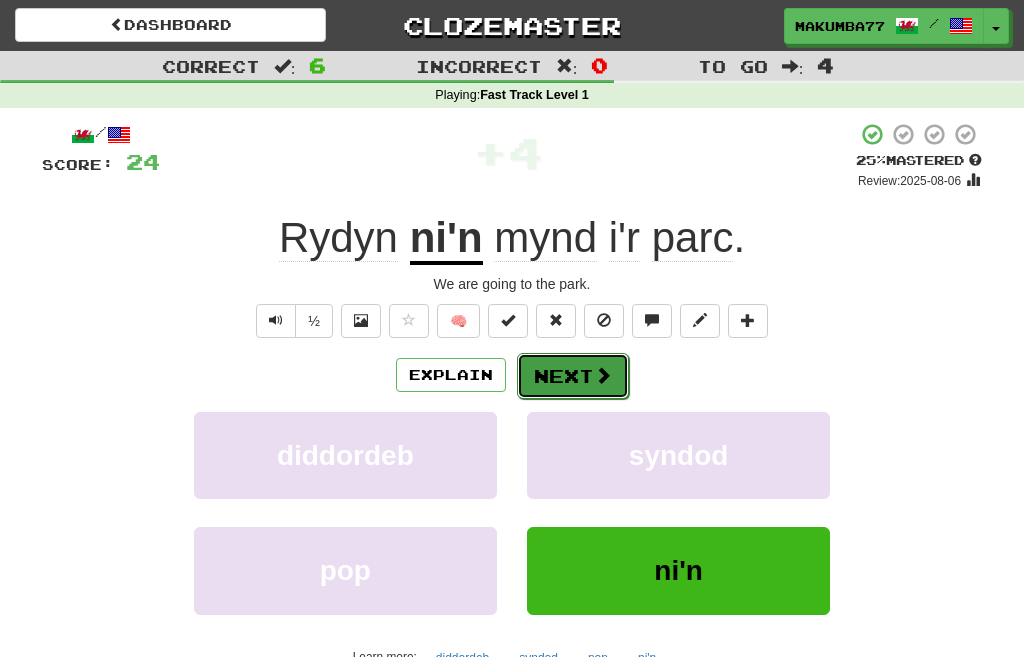 click on "Next" at bounding box center [573, 376] 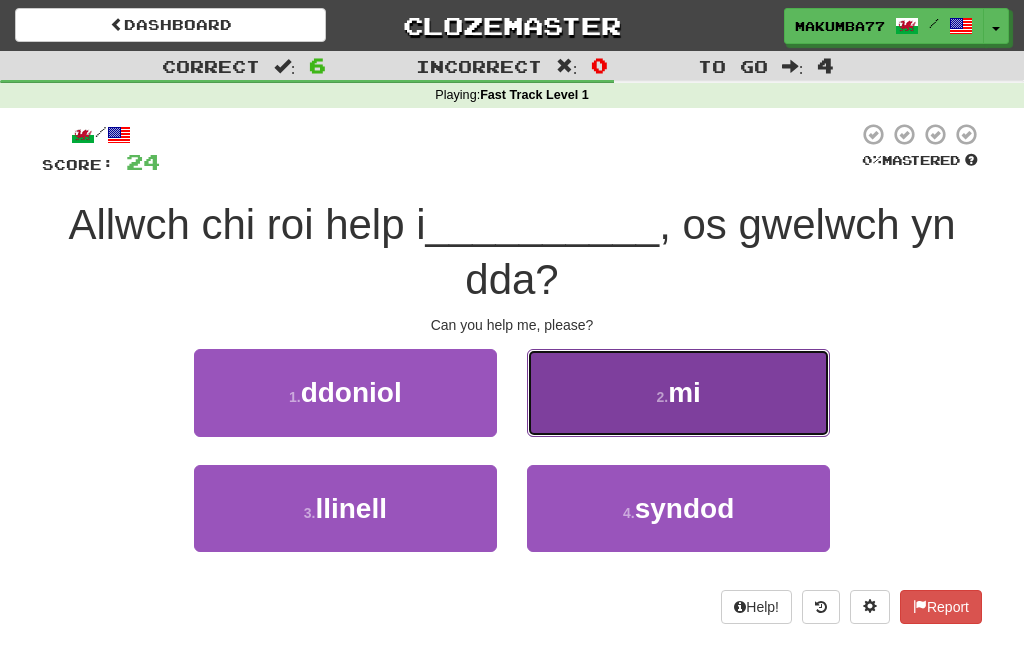 click on "2 .  mi" at bounding box center (678, 392) 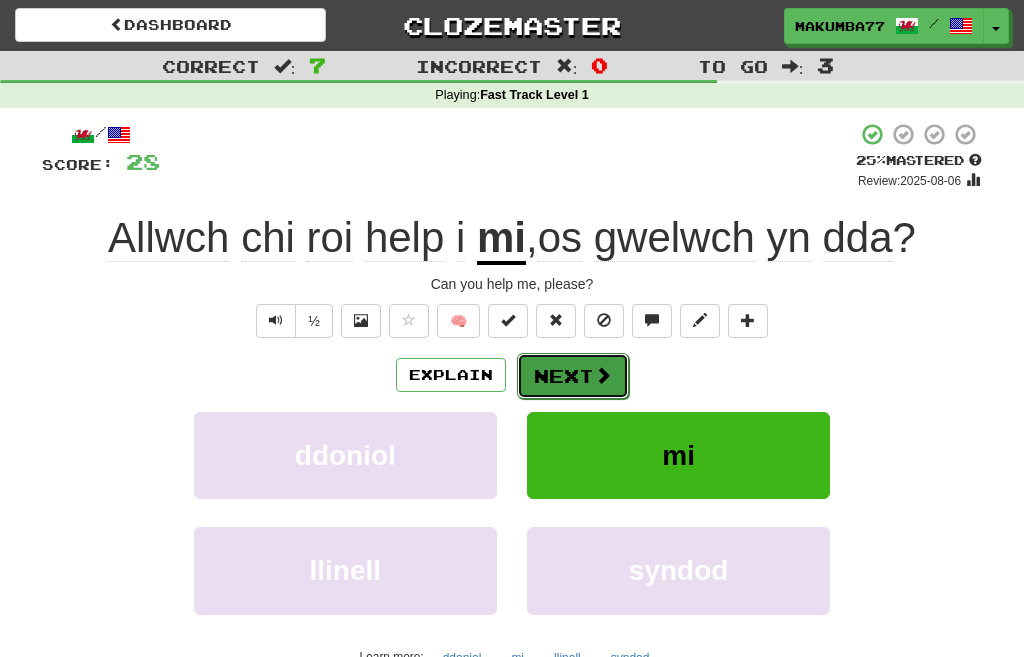 click on "Next" at bounding box center (573, 376) 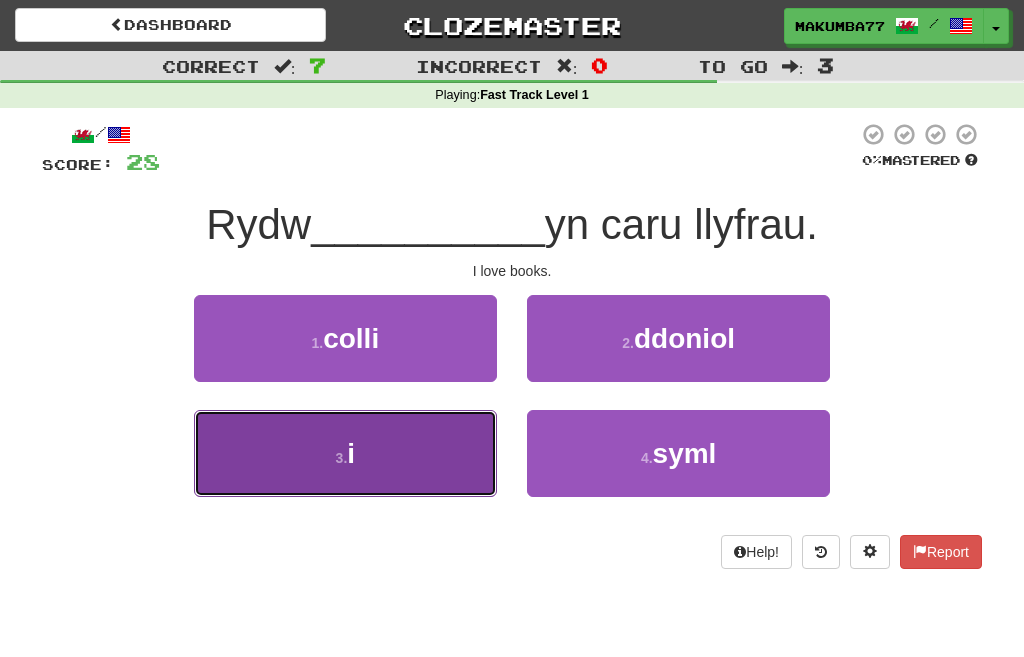 click on "3 .  i" at bounding box center (345, 453) 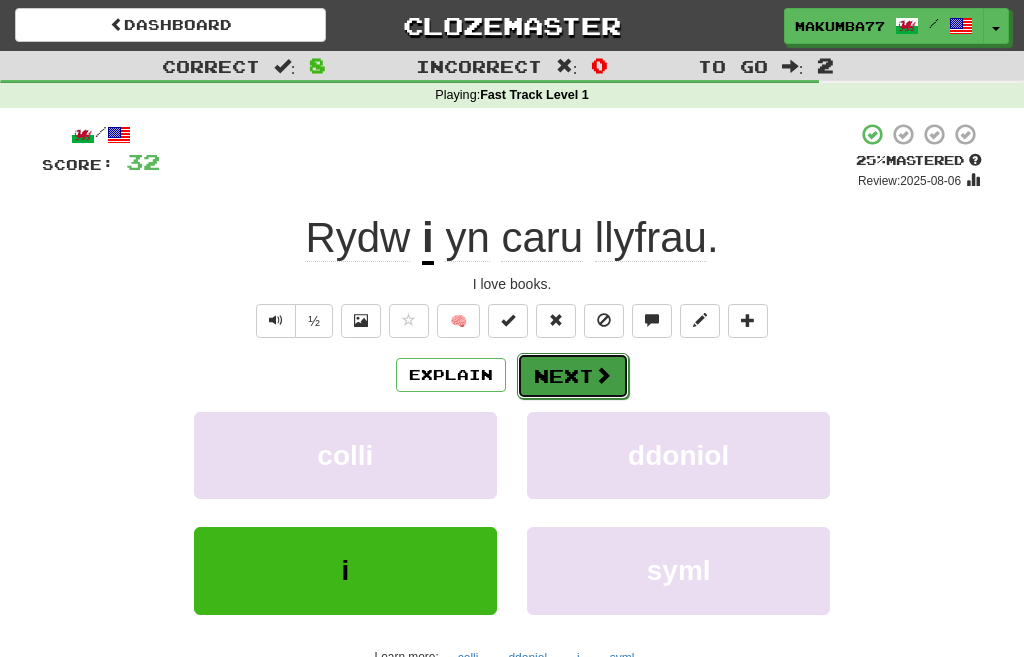 click on "Next" at bounding box center [573, 376] 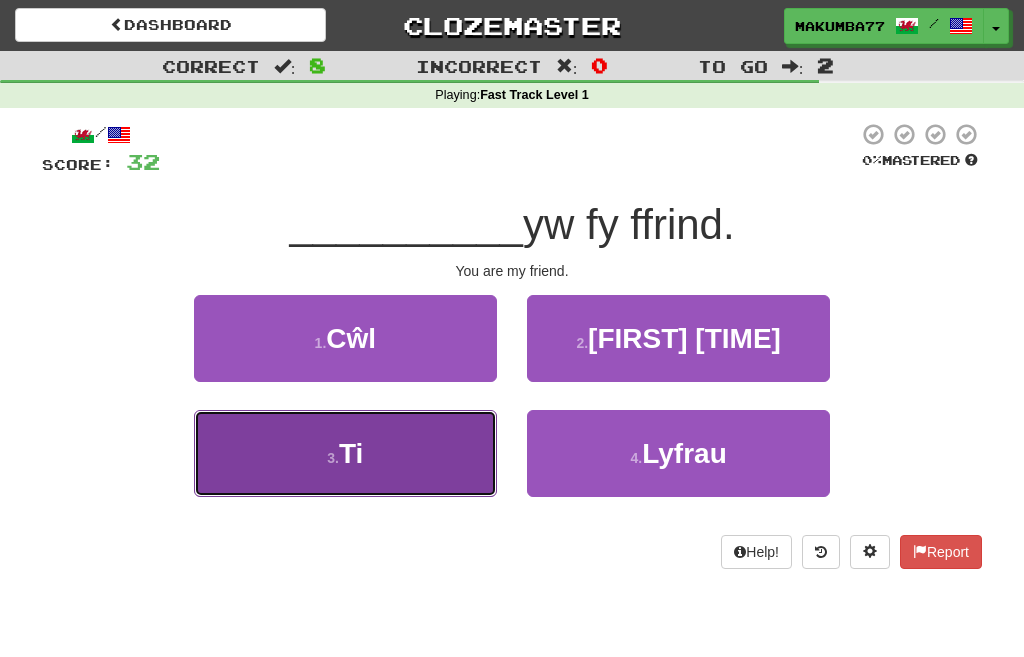 click on "3 .  Ti" at bounding box center [345, 453] 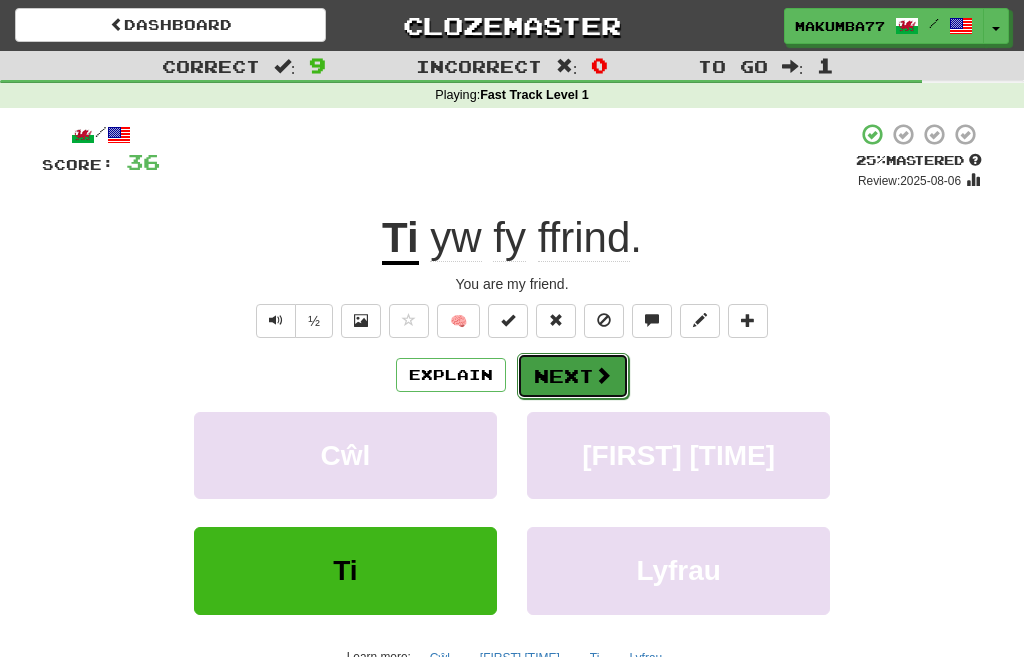 click on "Next" at bounding box center (573, 376) 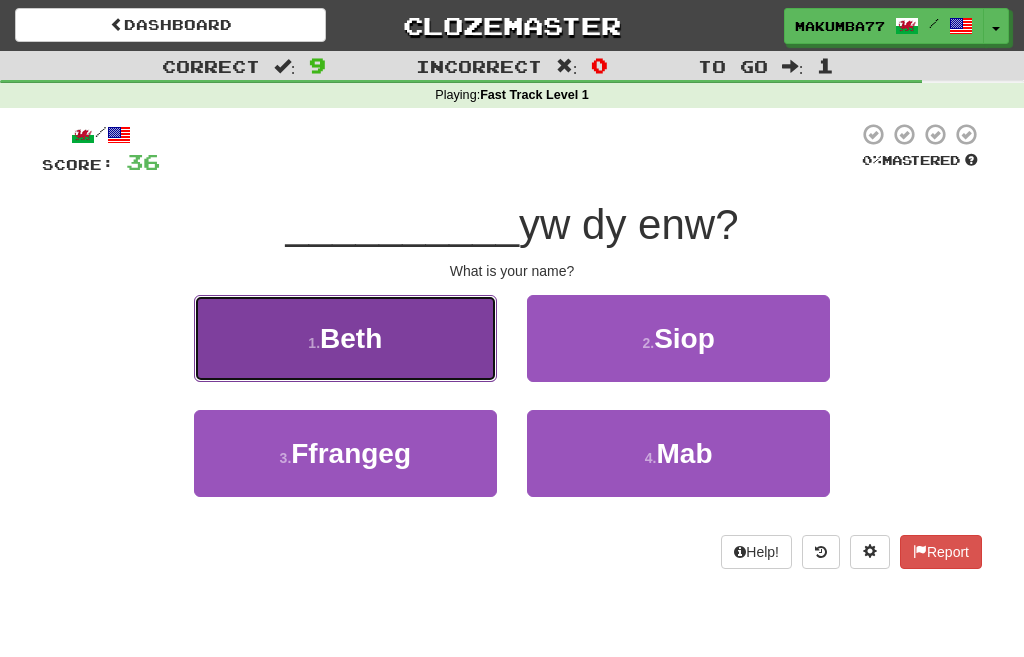 click on "1 .  Beth" at bounding box center (345, 338) 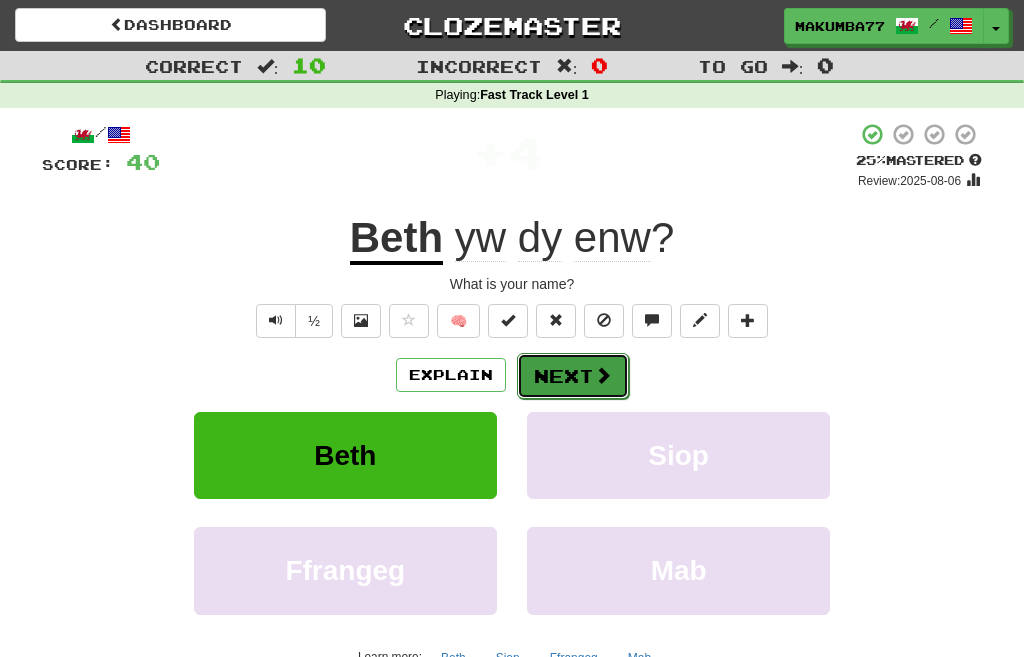 click on "Next" at bounding box center (573, 376) 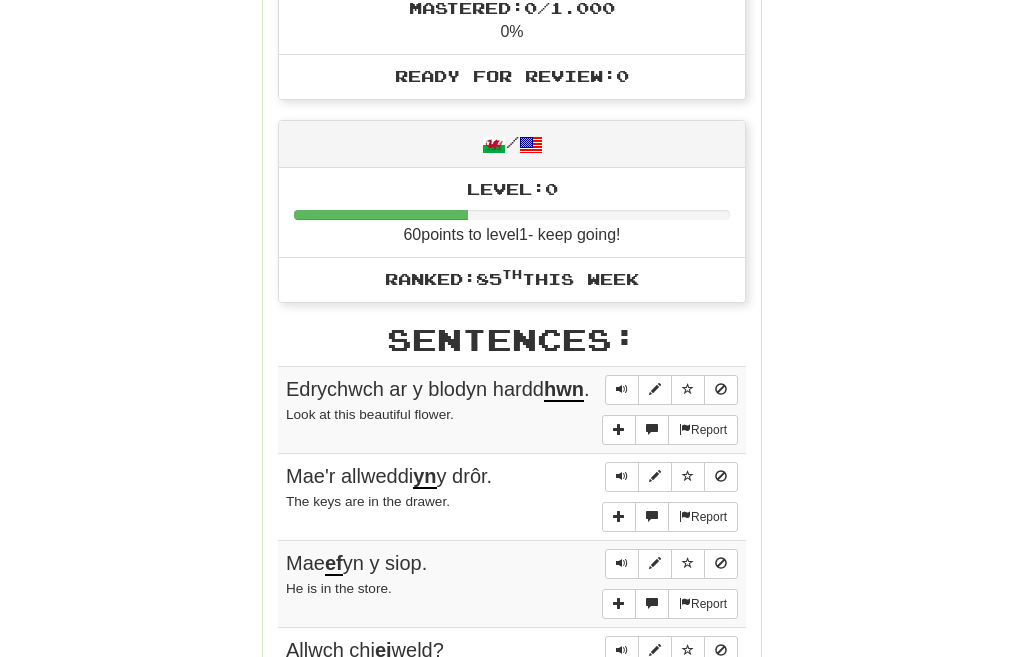 scroll, scrollTop: 138, scrollLeft: 0, axis: vertical 